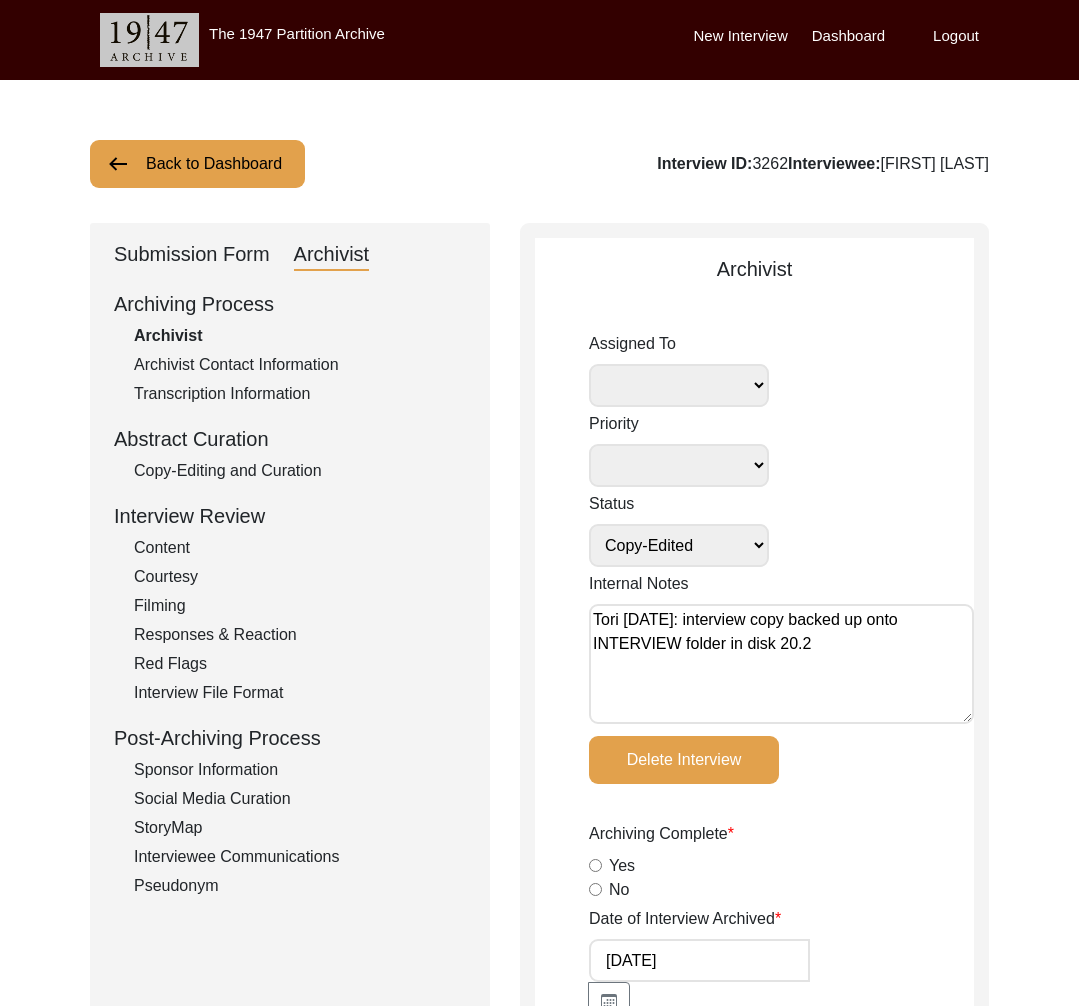 select on "Copy-Edited" 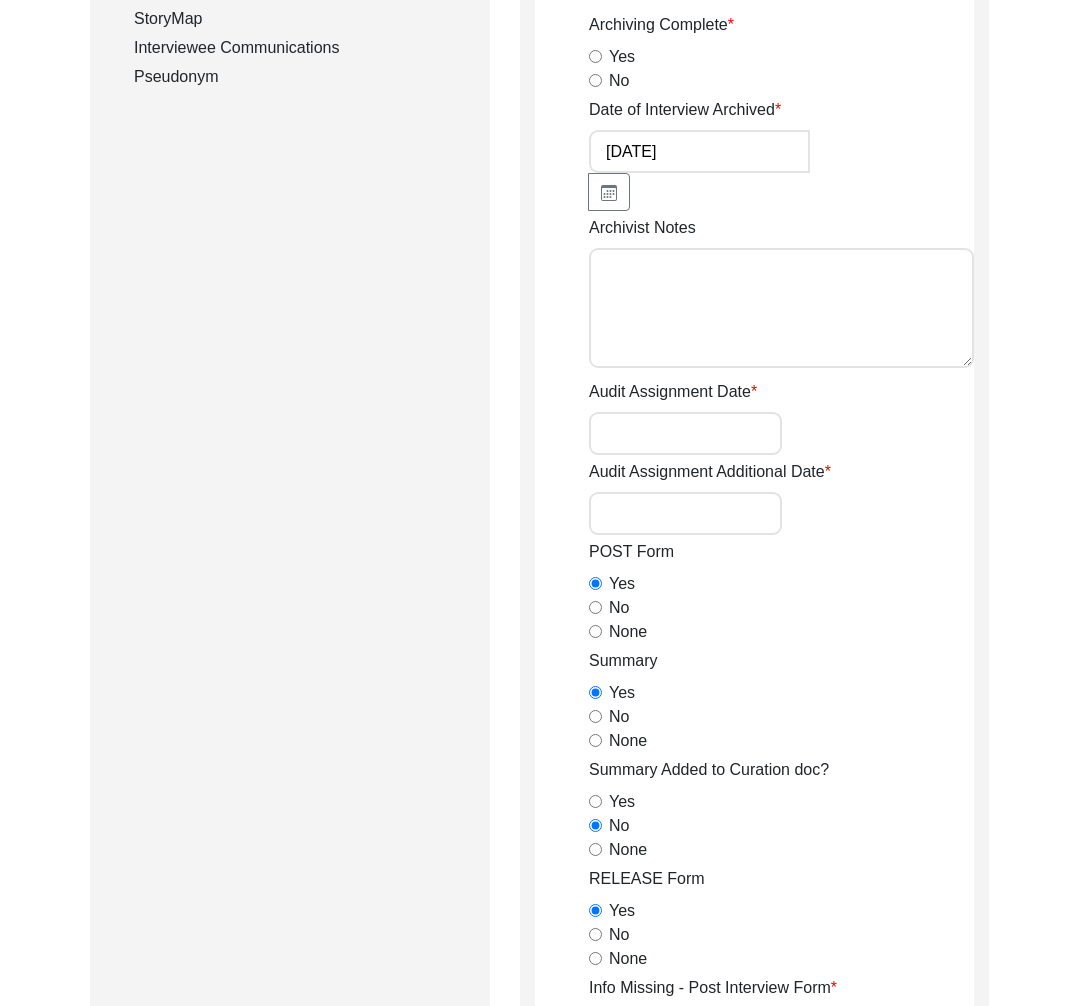 scroll, scrollTop: 0, scrollLeft: 0, axis: both 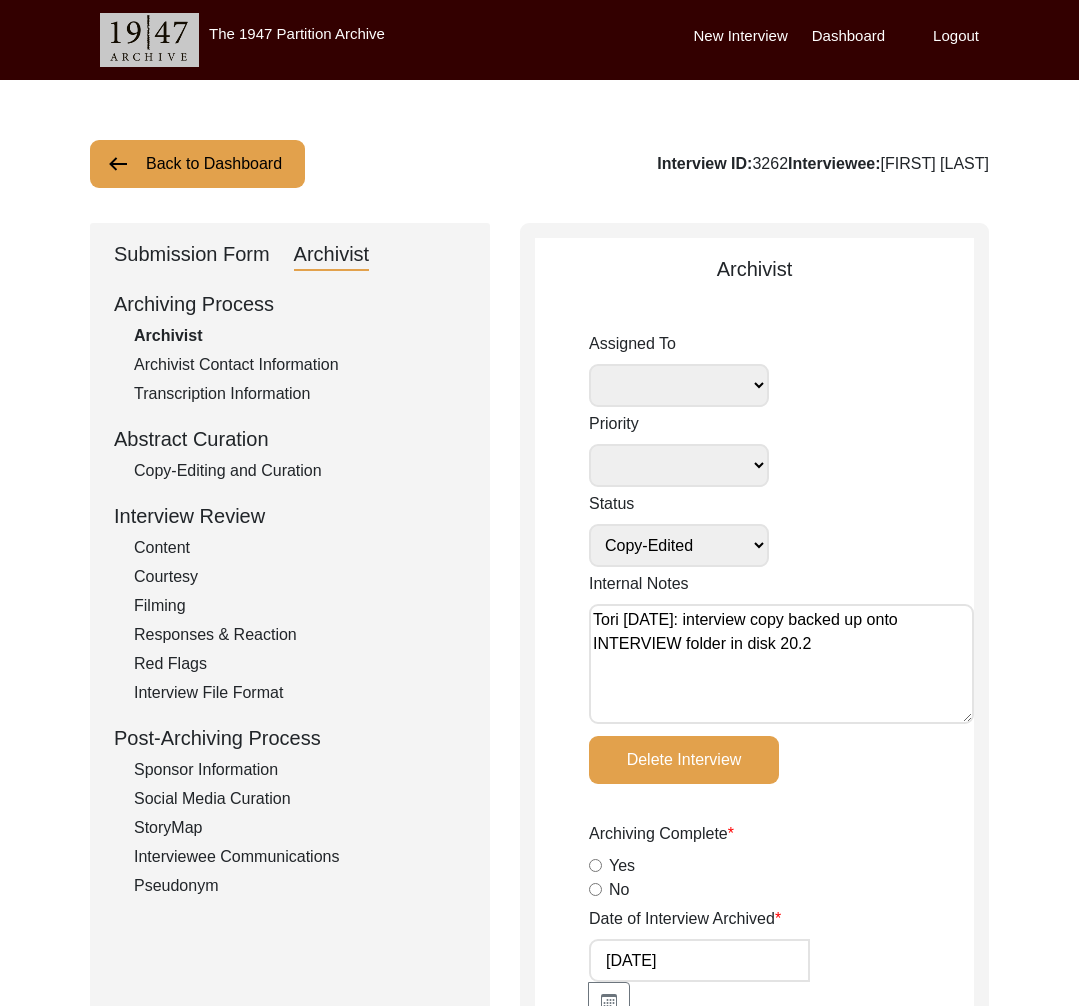 click on "Back to Dashboard" 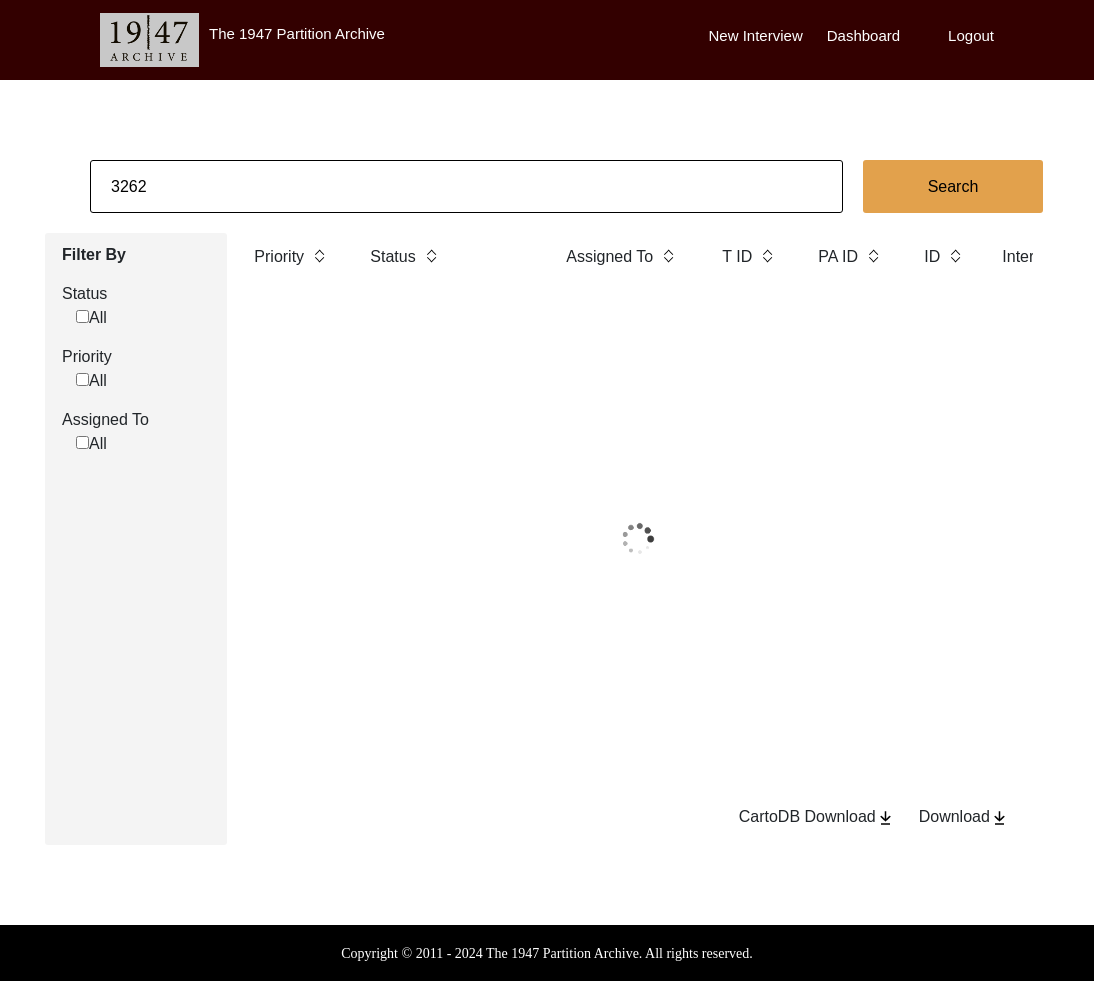 click on "3262" 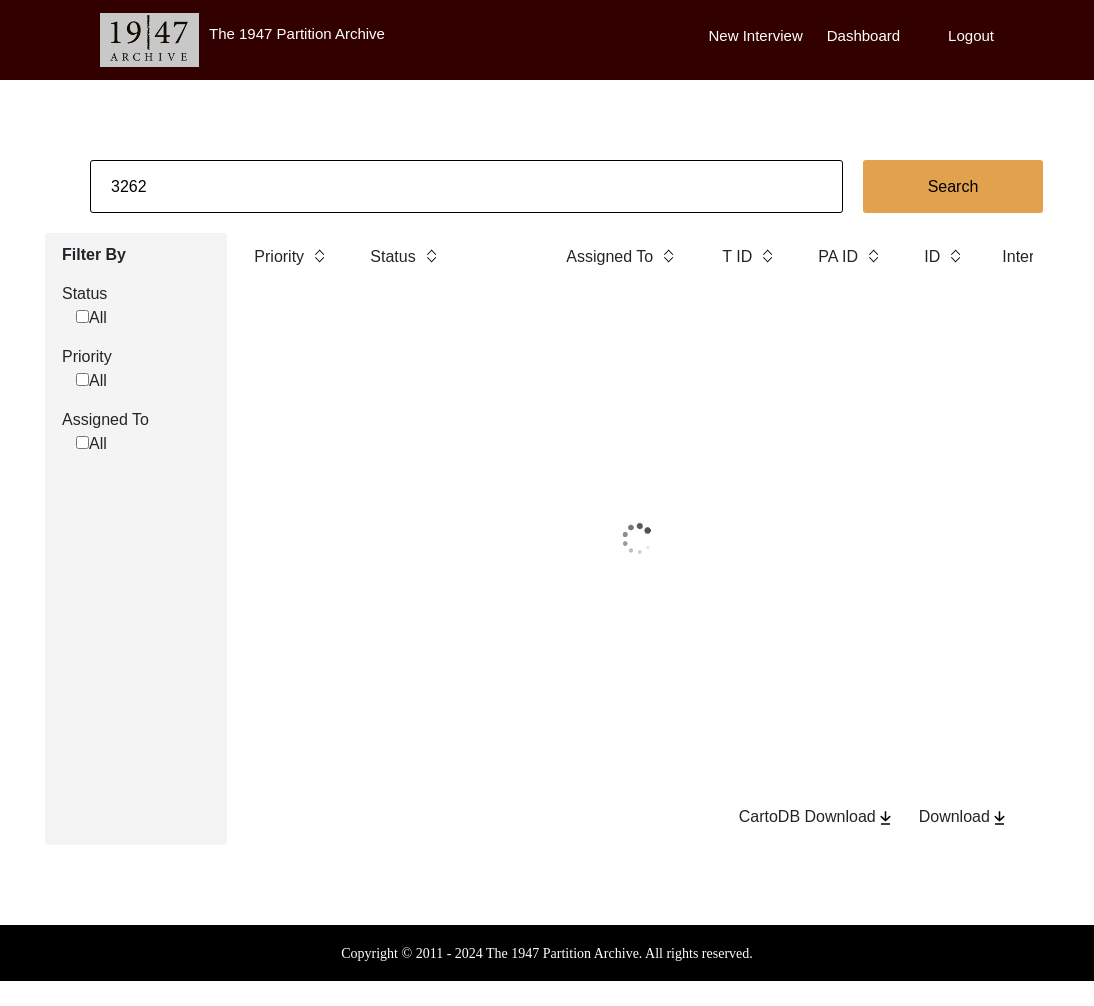 click on "3262" 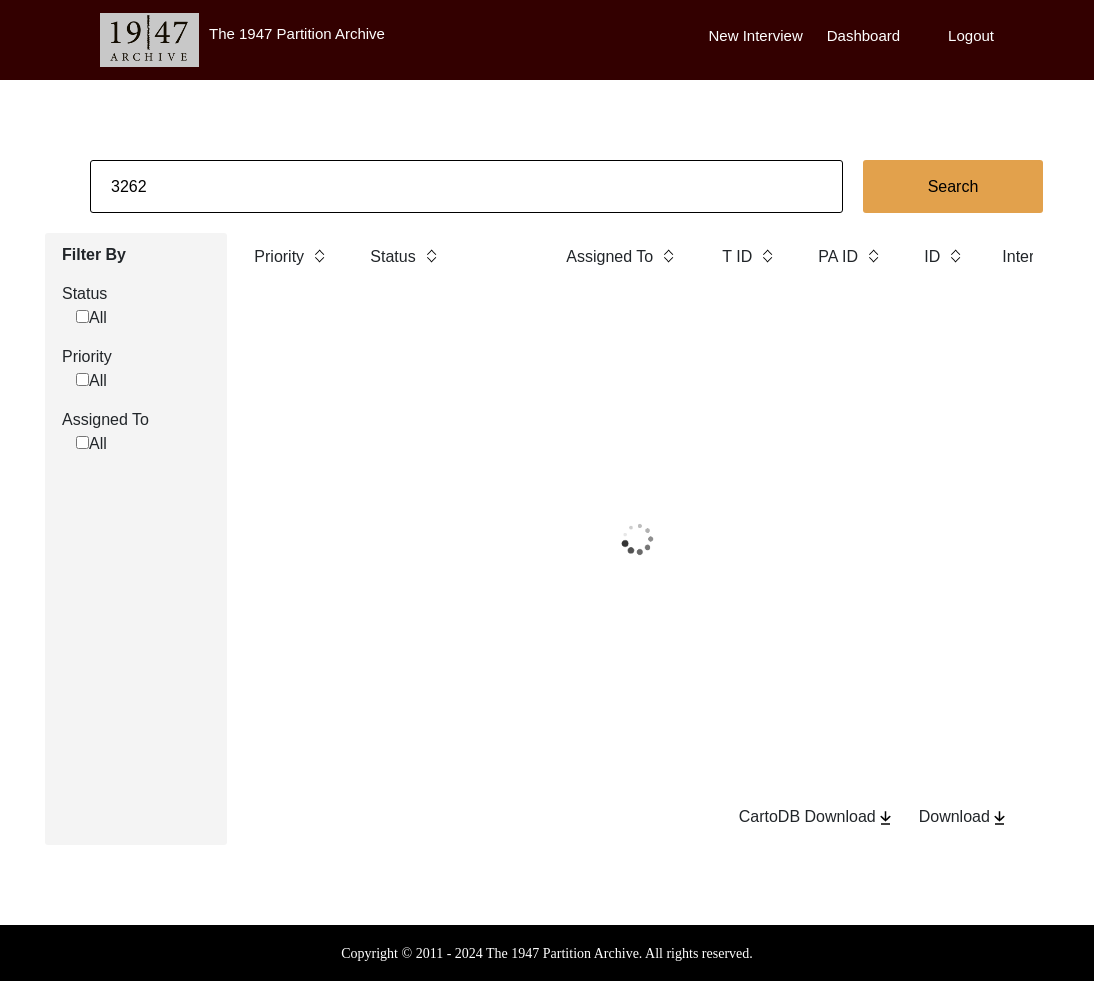 paste on "Chiragh Deen" 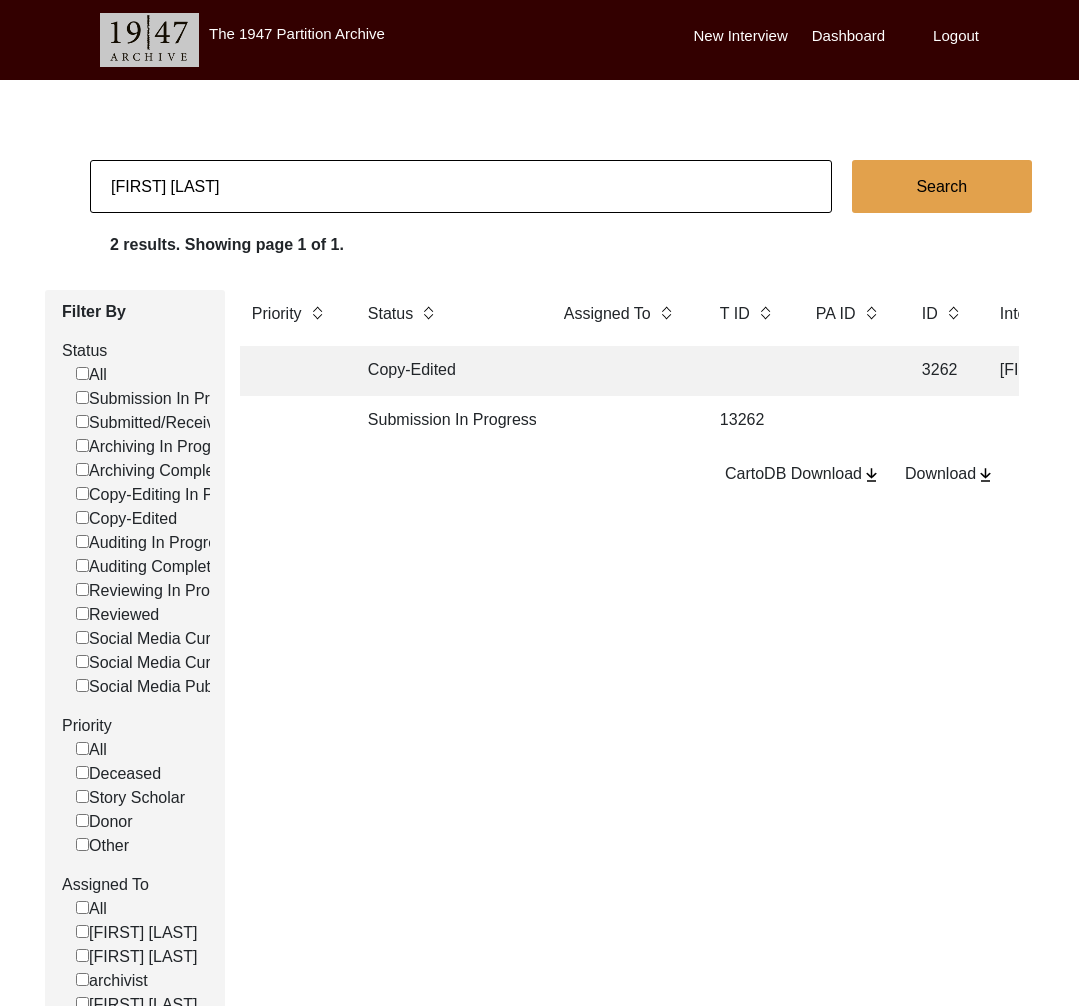 type on "Chiragh Deen" 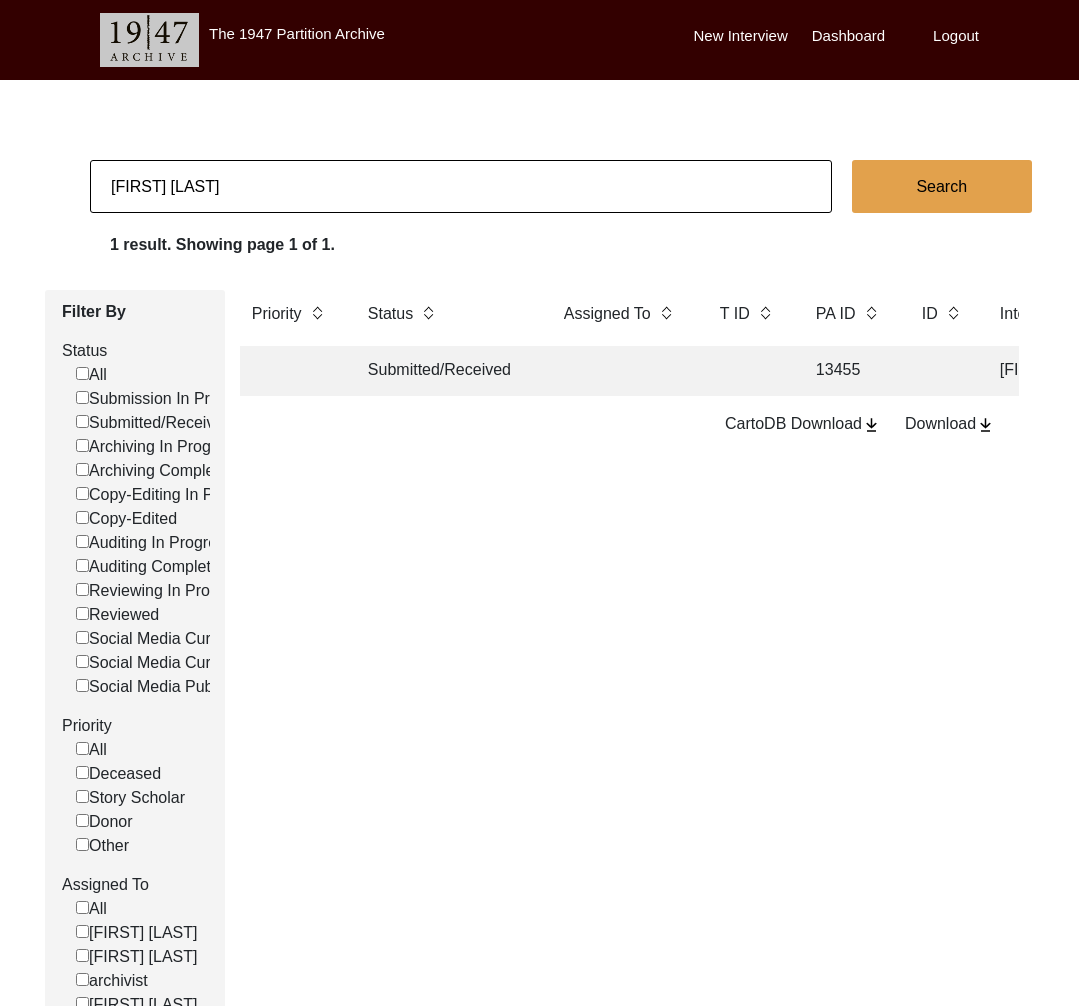 click on "Submitted/Received" 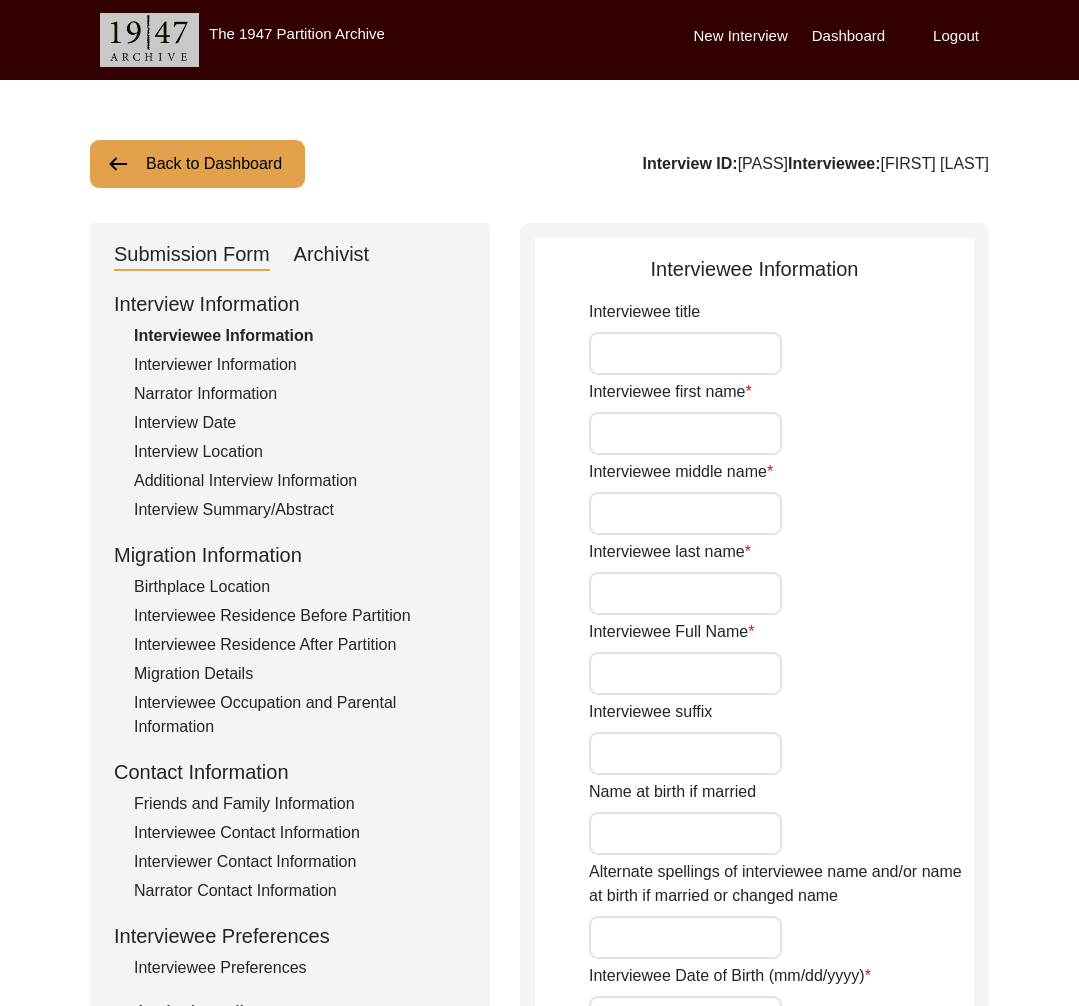 type on "Mr" 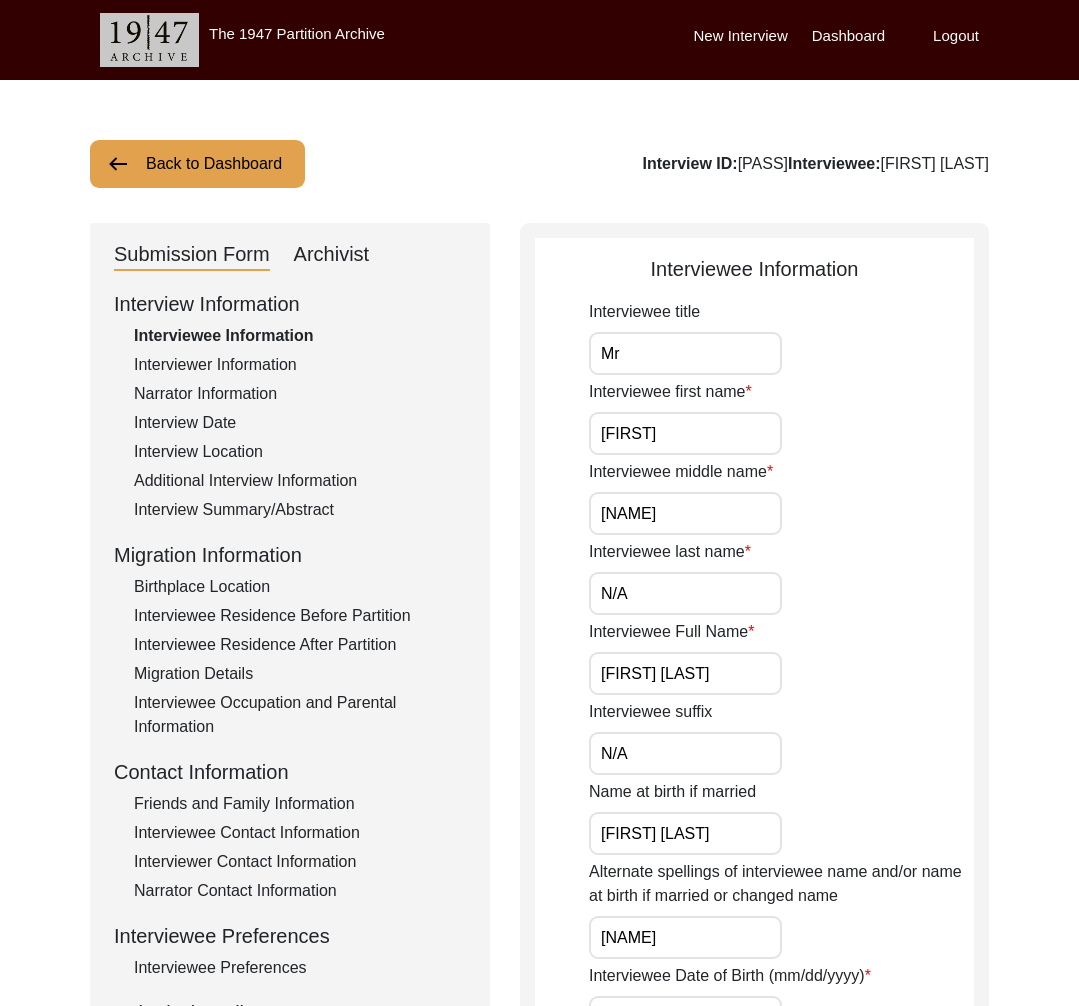 click on "Additional Interview Information" 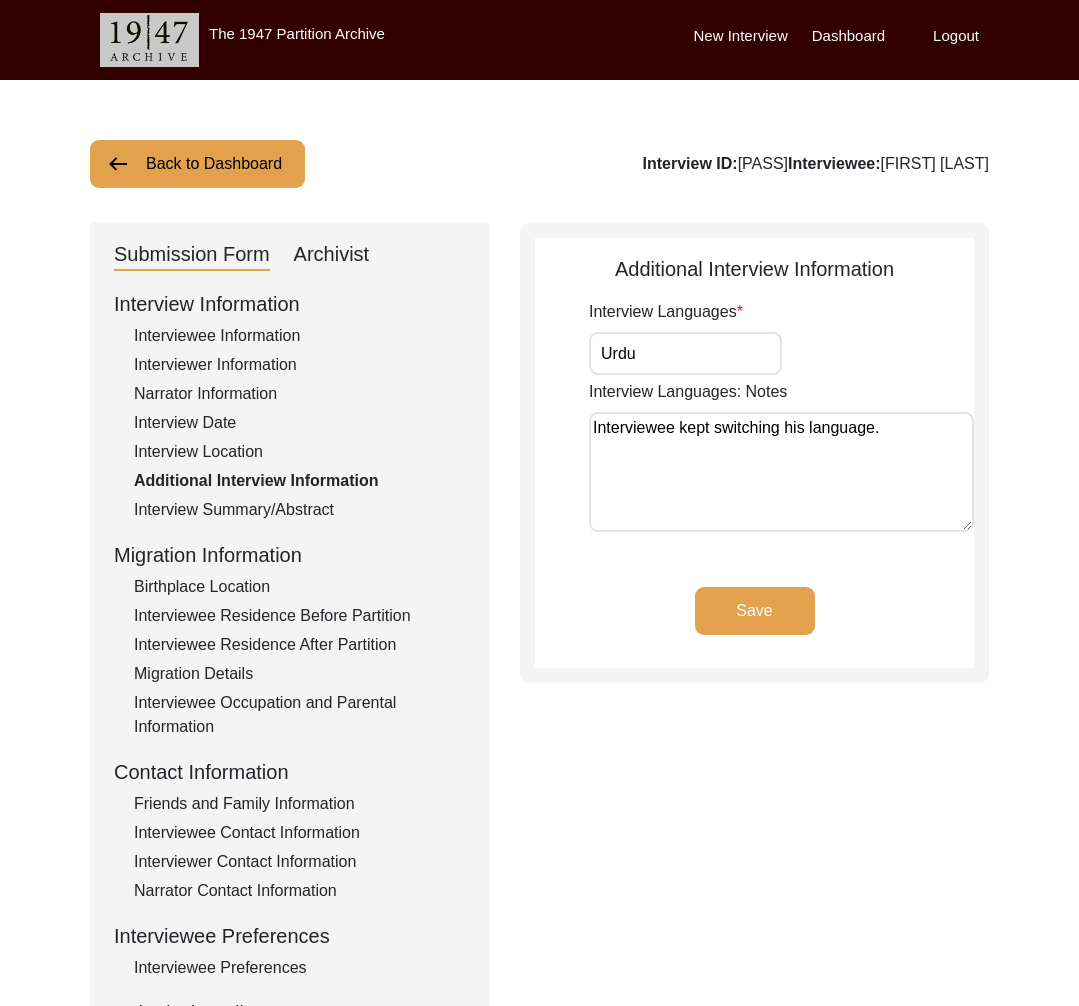 click on "Interview Summary/Abstract" 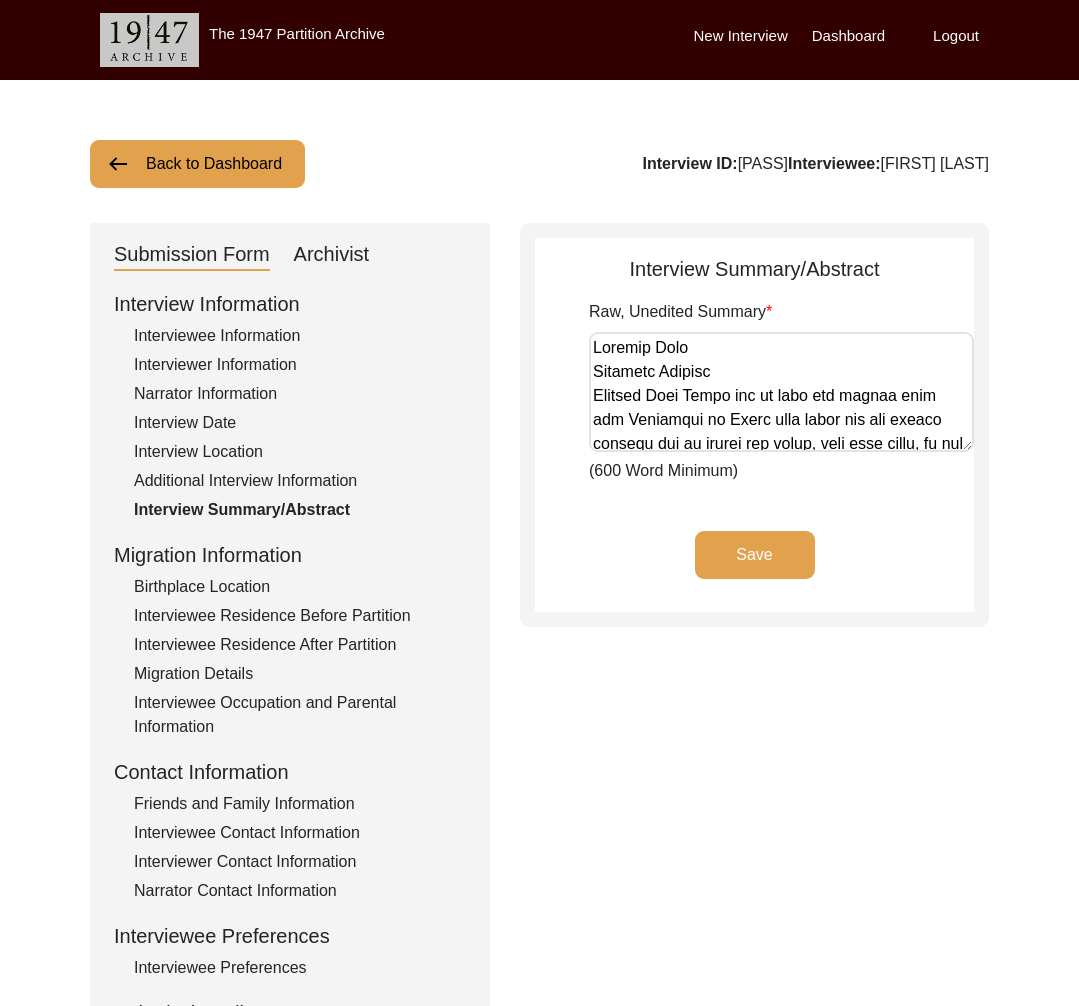 click on "Additional Interview Information" 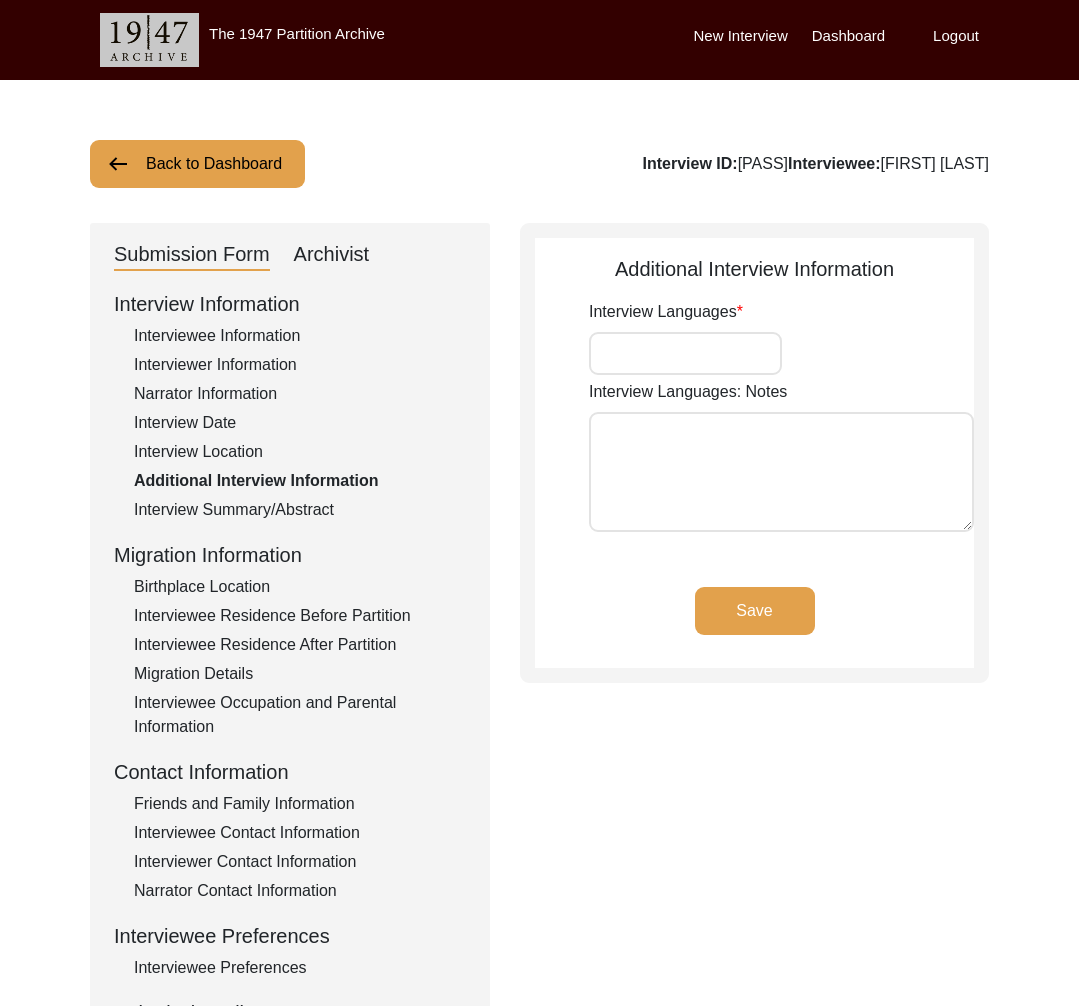 type on "Urdu" 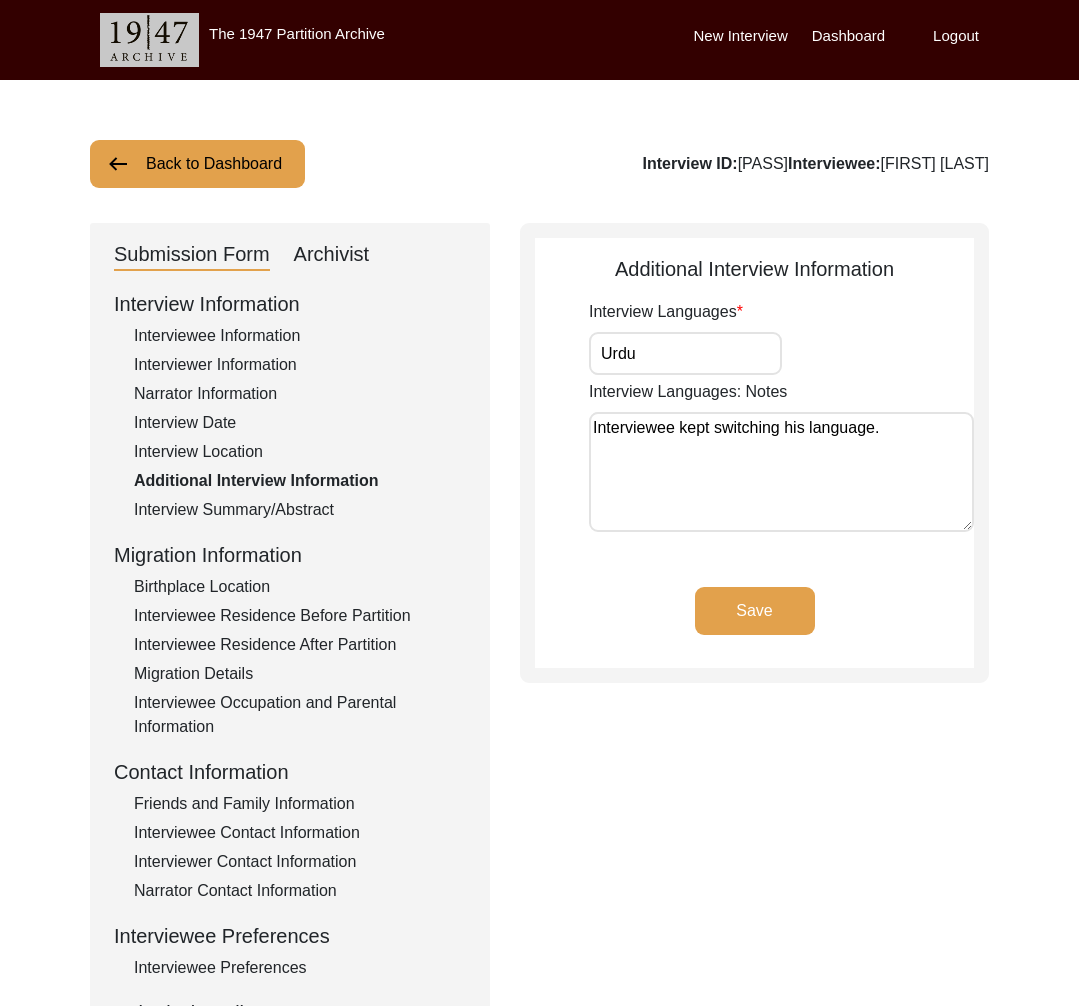 click on "Interviewee kept switching his language." at bounding box center (781, 472) 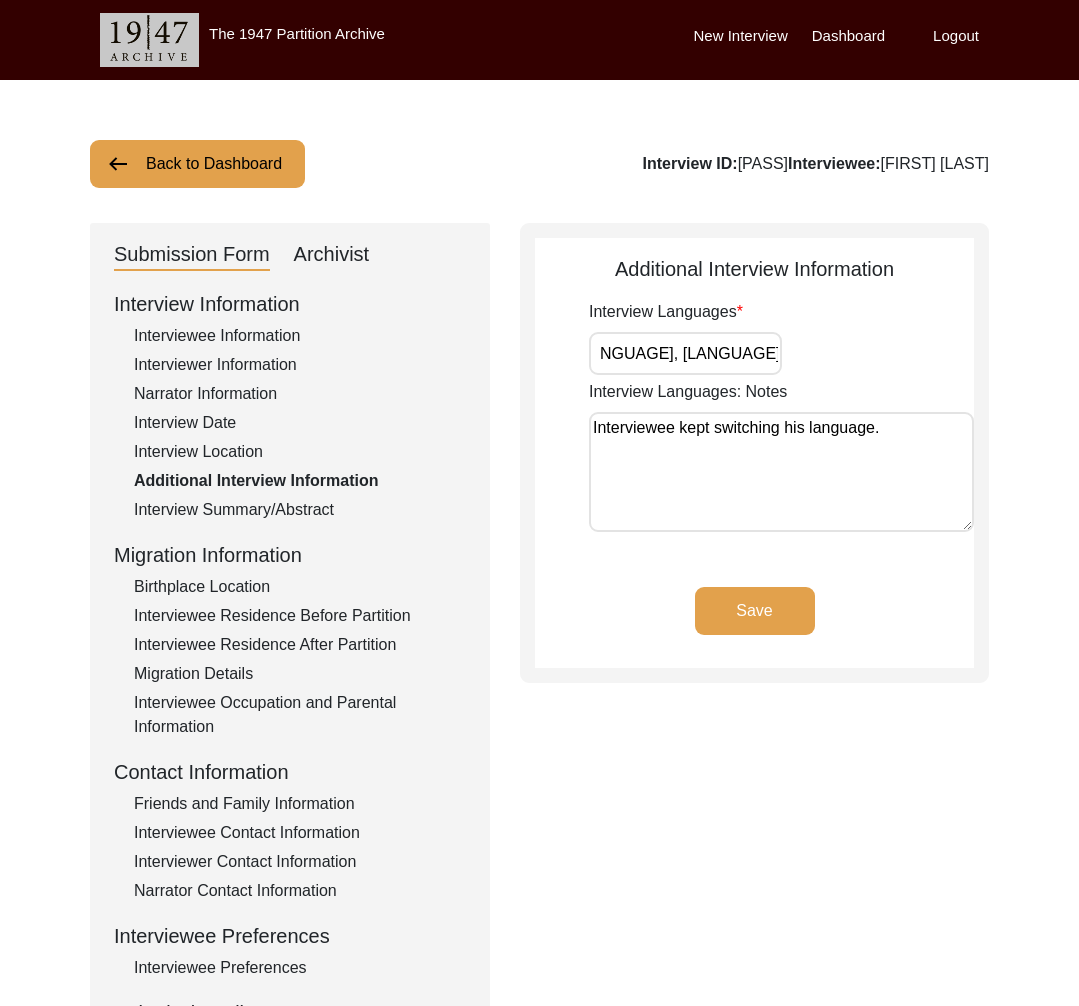 scroll, scrollTop: 0, scrollLeft: 36, axis: horizontal 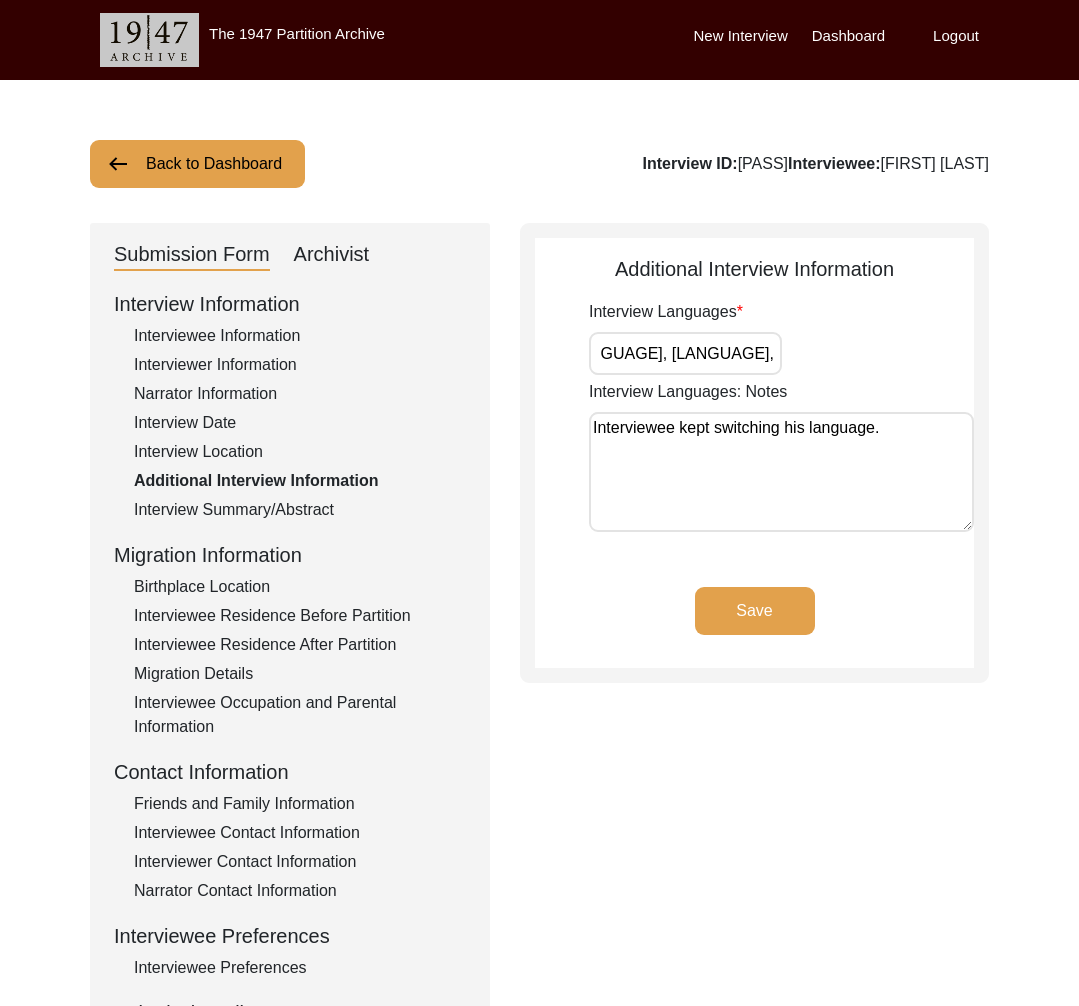 click on "Urdu, Saraiki, and Haryananvi" at bounding box center [685, 353] 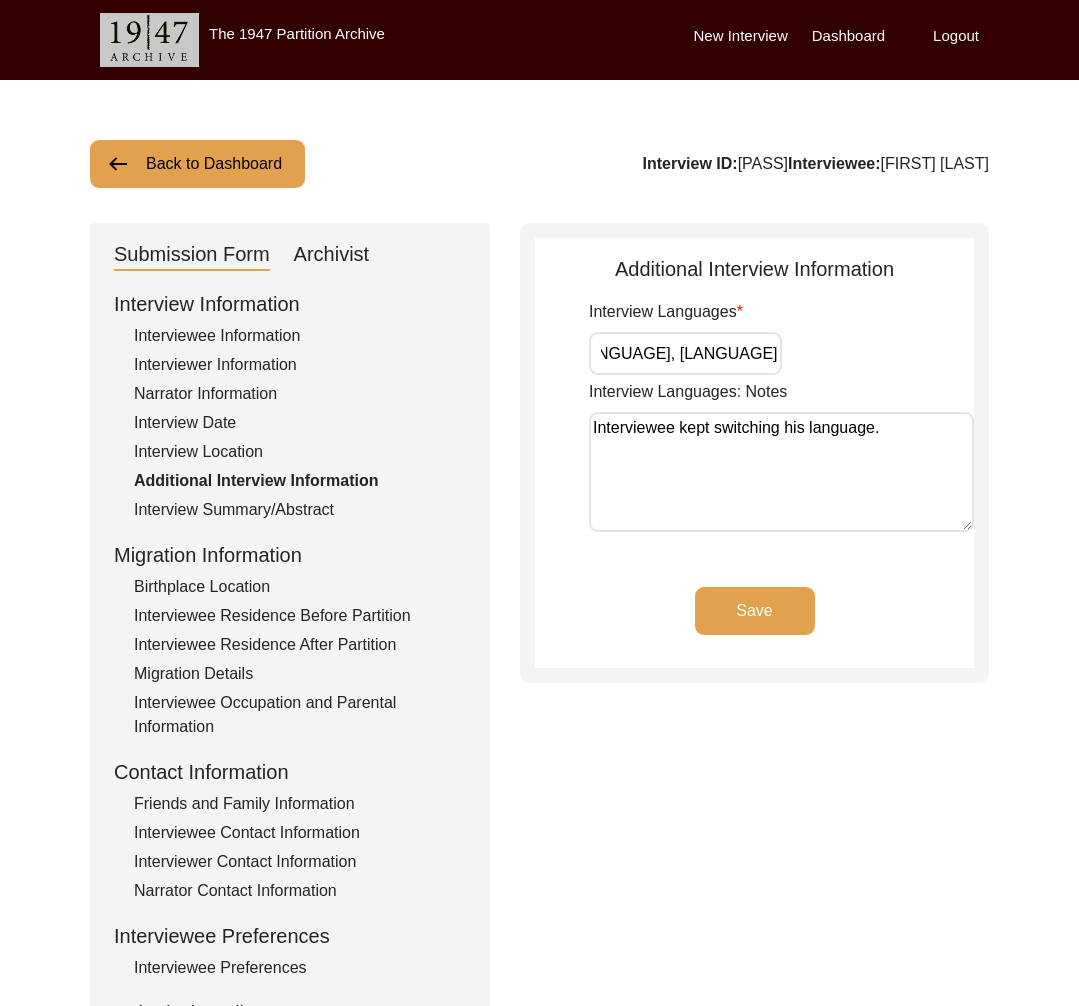 scroll, scrollTop: 0, scrollLeft: 19, axis: horizontal 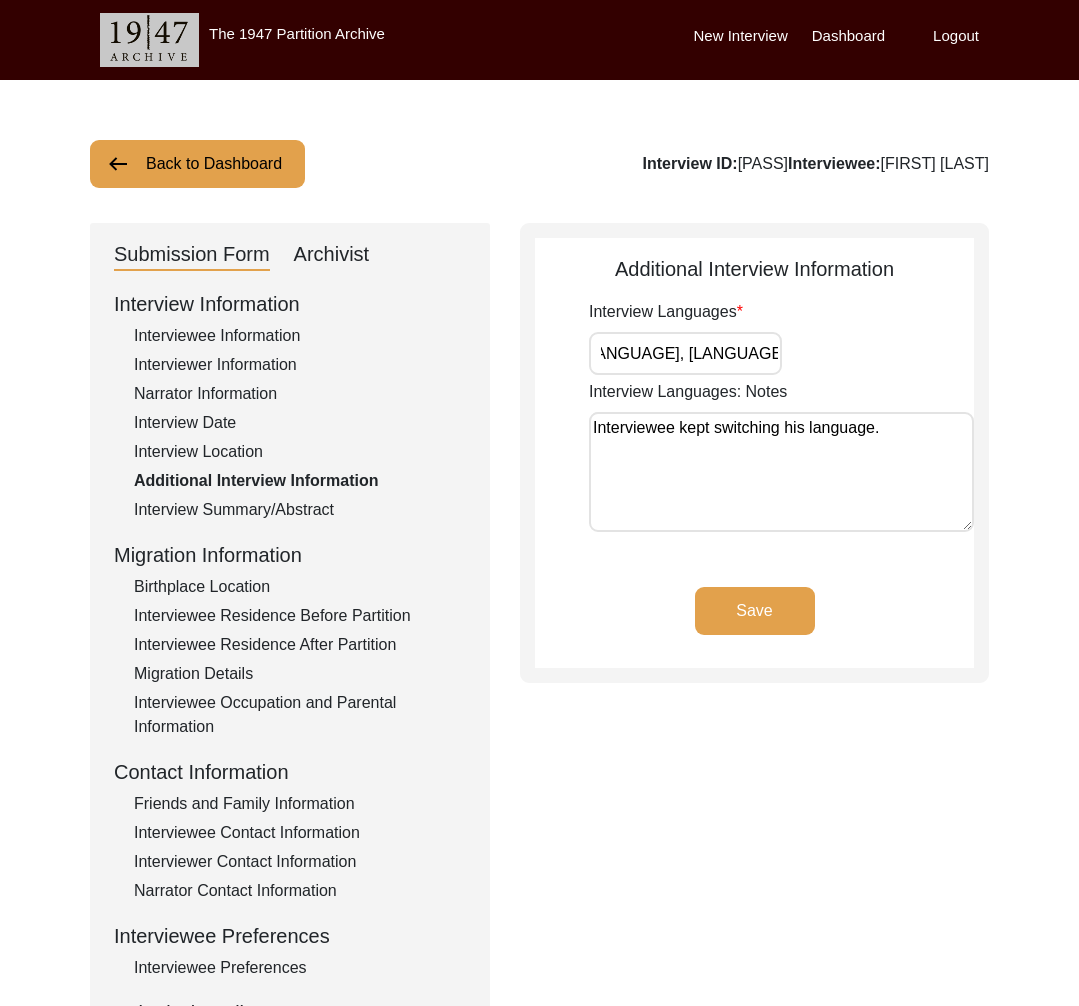 type on "Urdu, Saraiki, and Haryanvi" 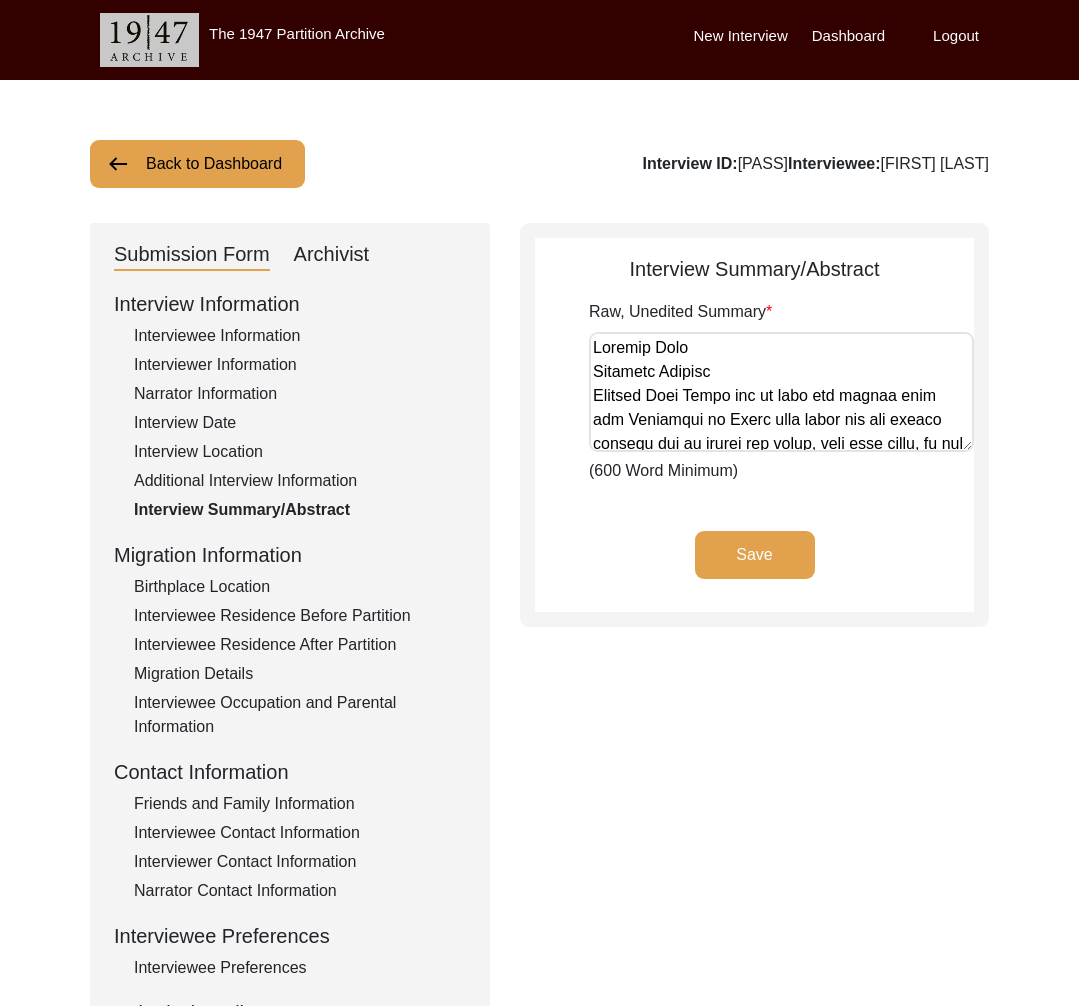 click on "Back to Dashboard" 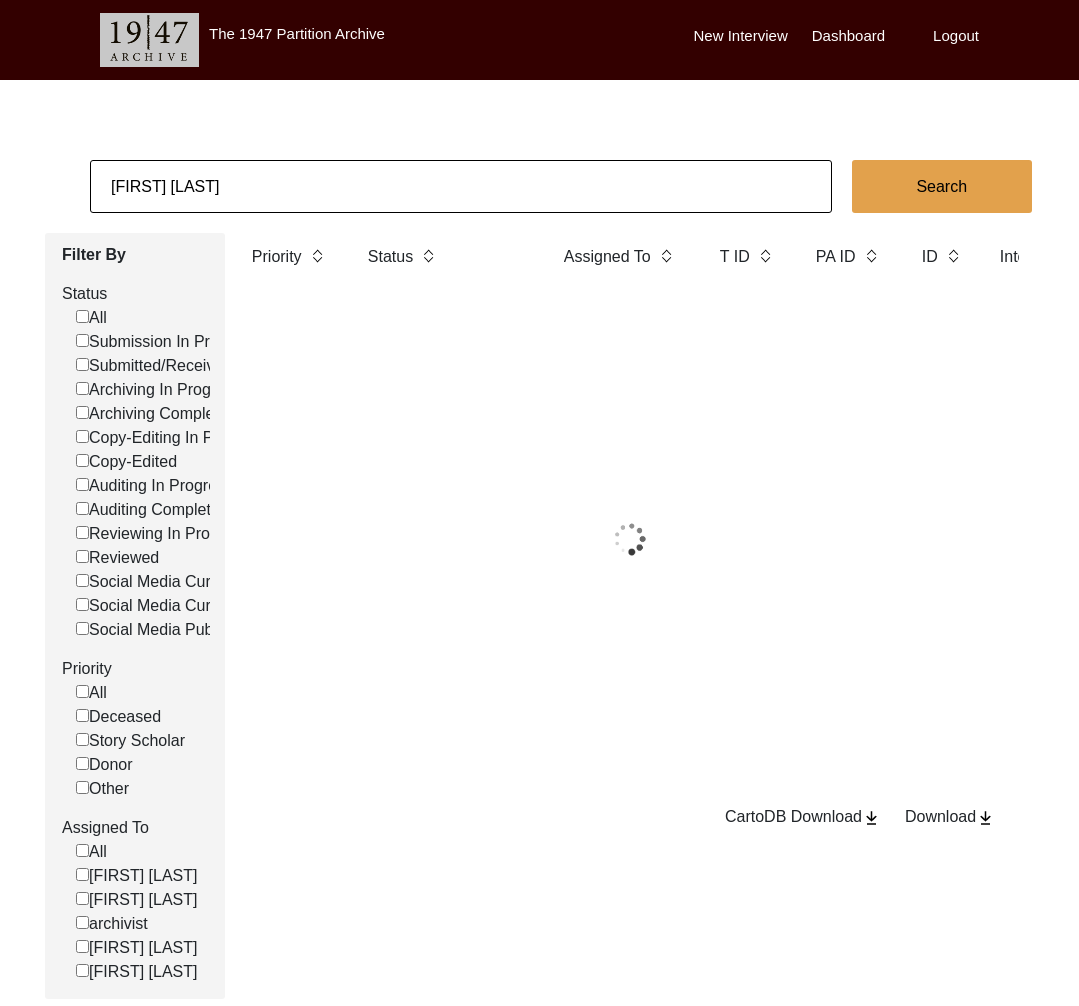 click on "Chiragh Deen" 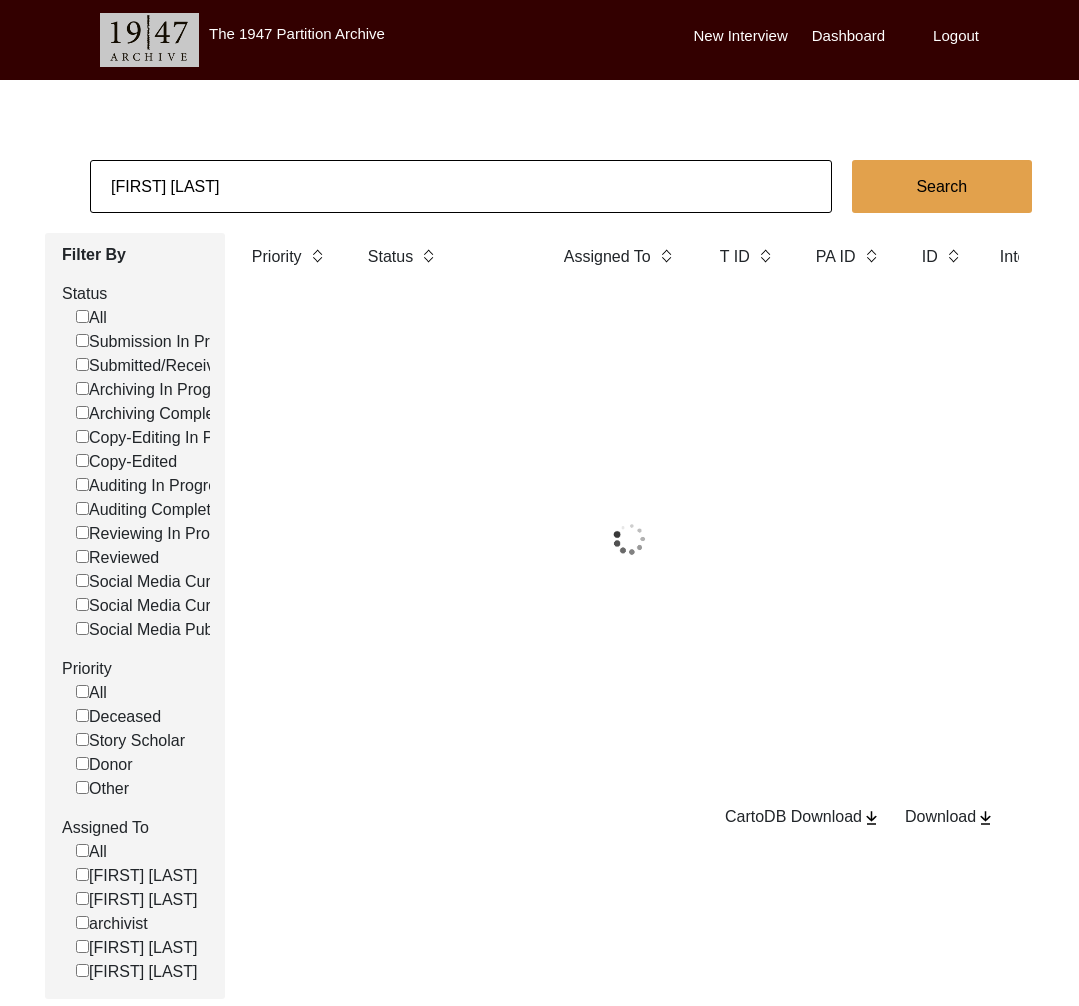click on "Chiragh Deen" 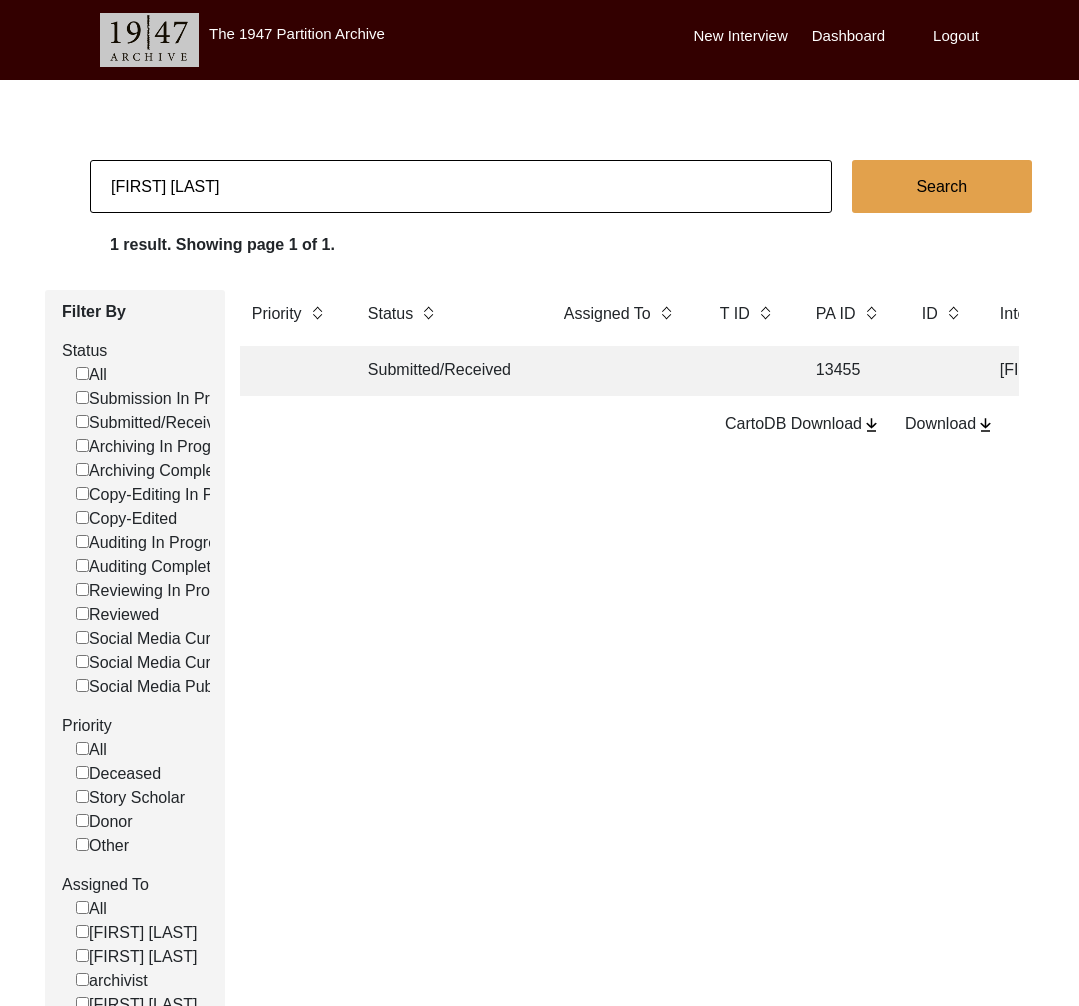 click on "Chiragh Deen" 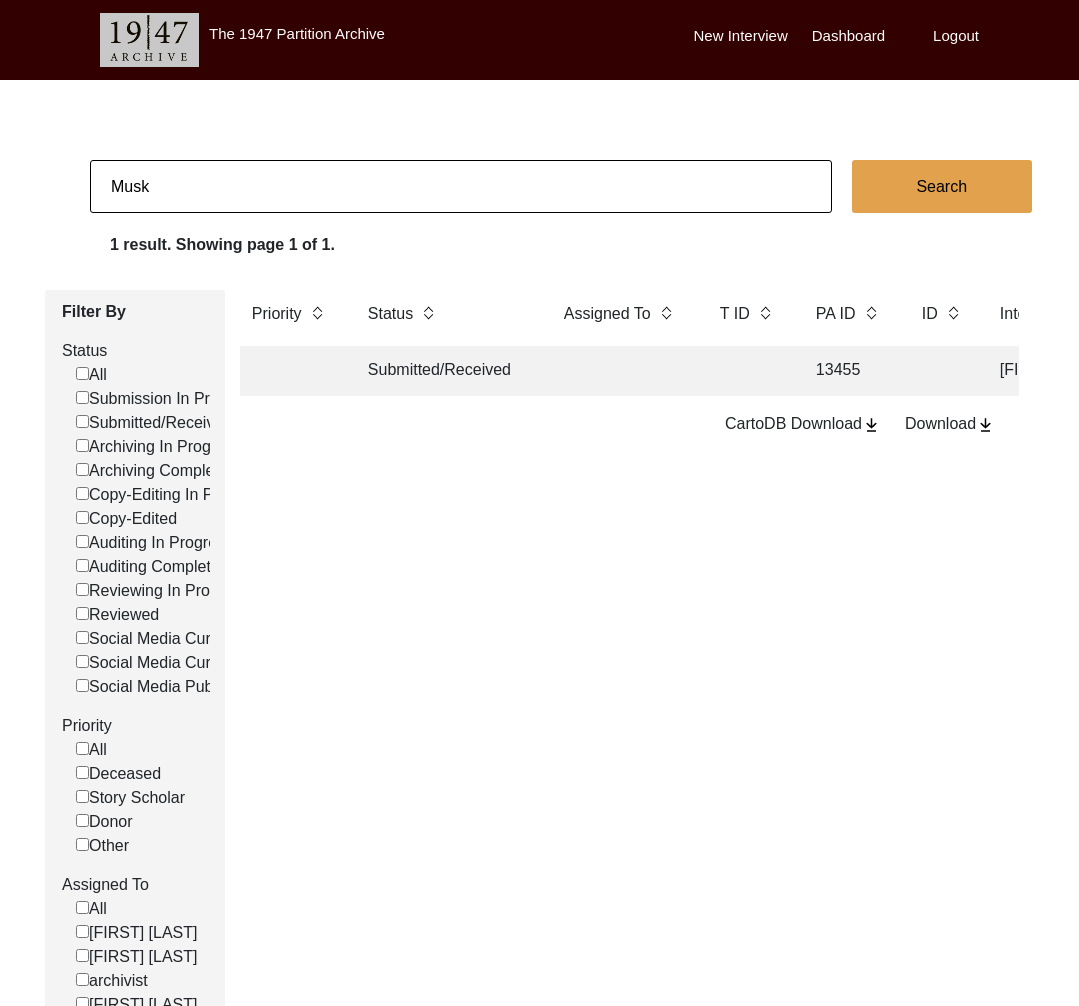 type on "Muskan Rawat" 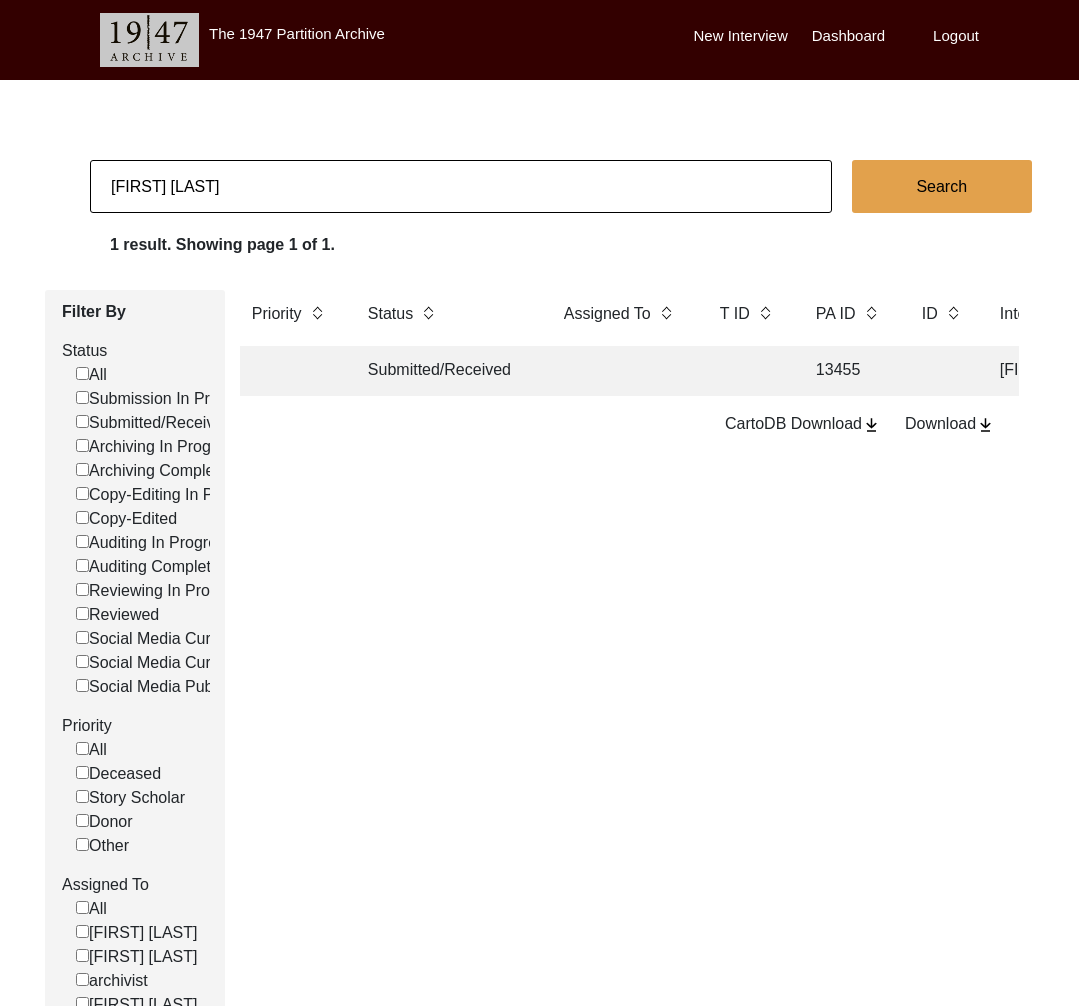 checkbox on "false" 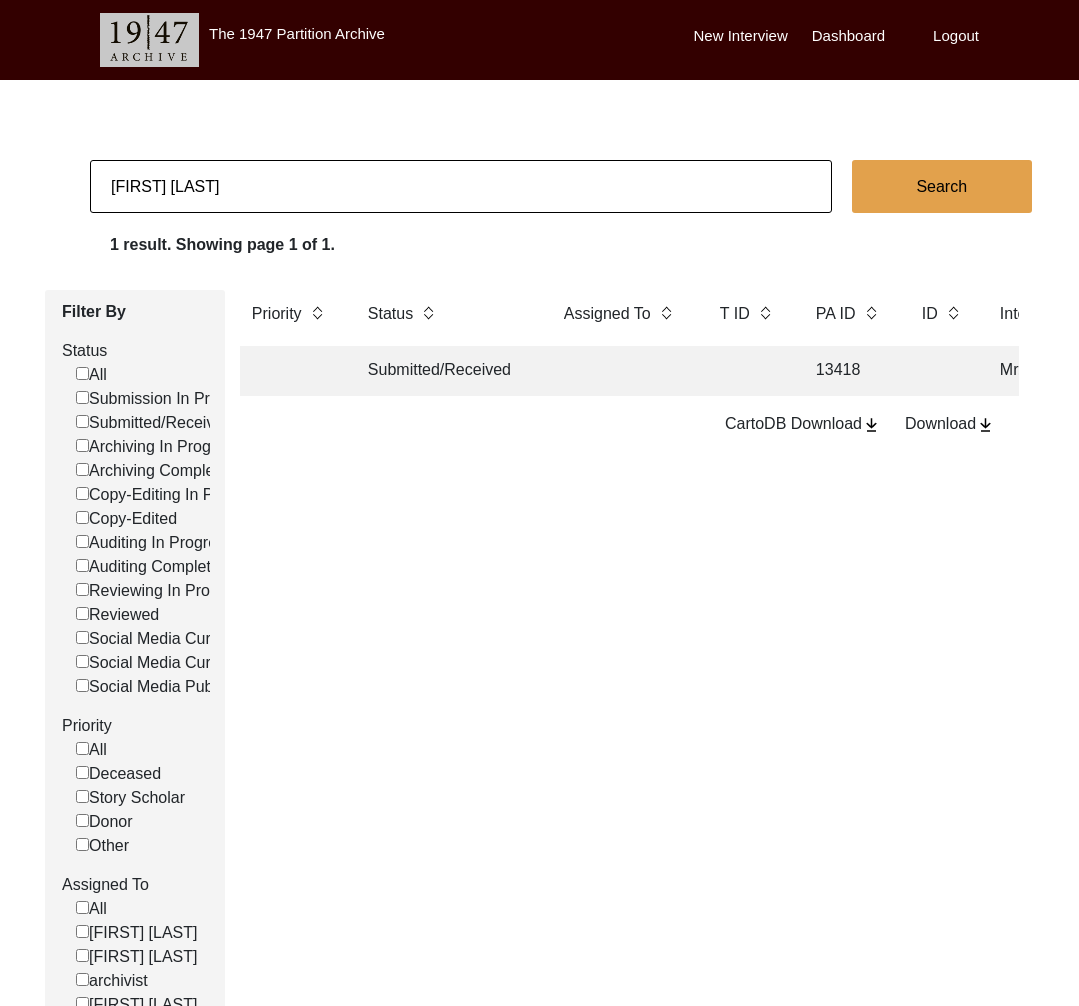 click on "Submitted/Received" 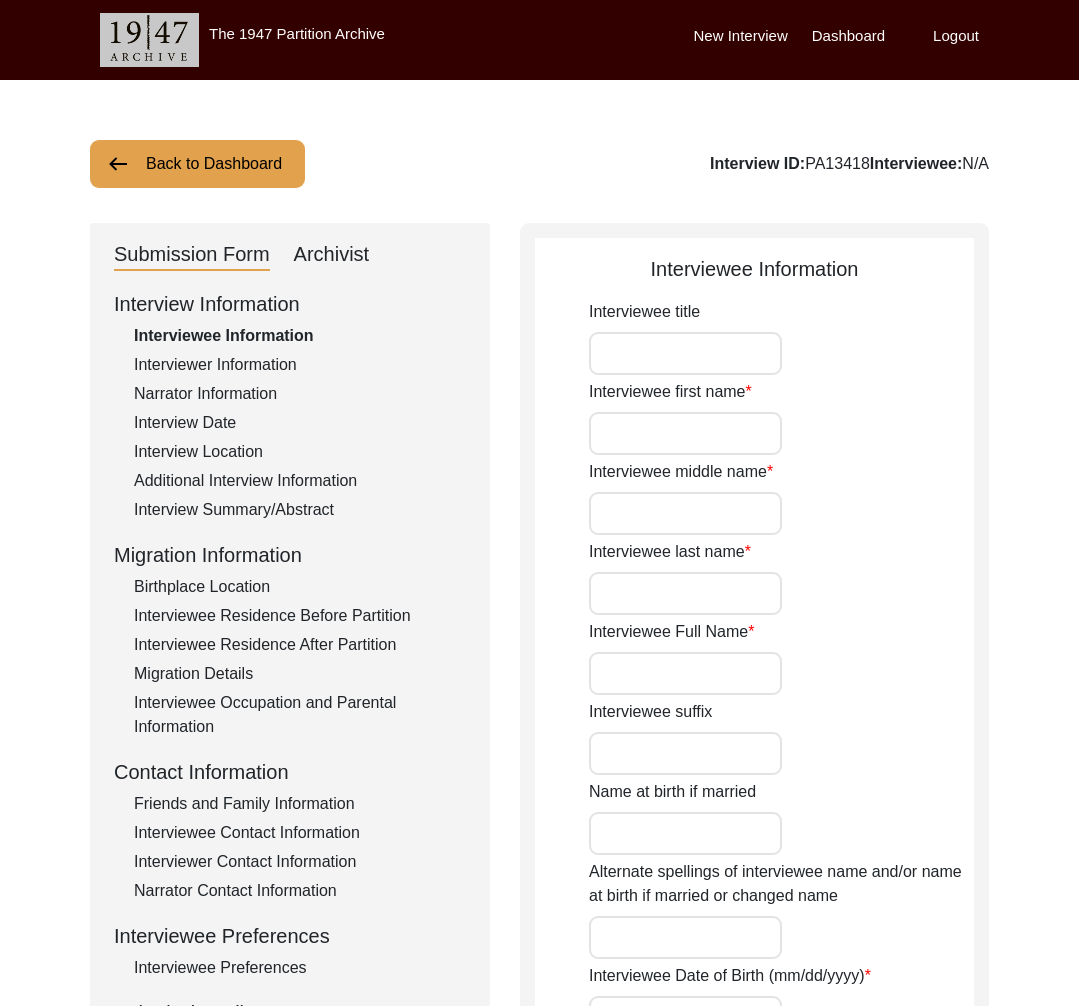 type on "Mr." 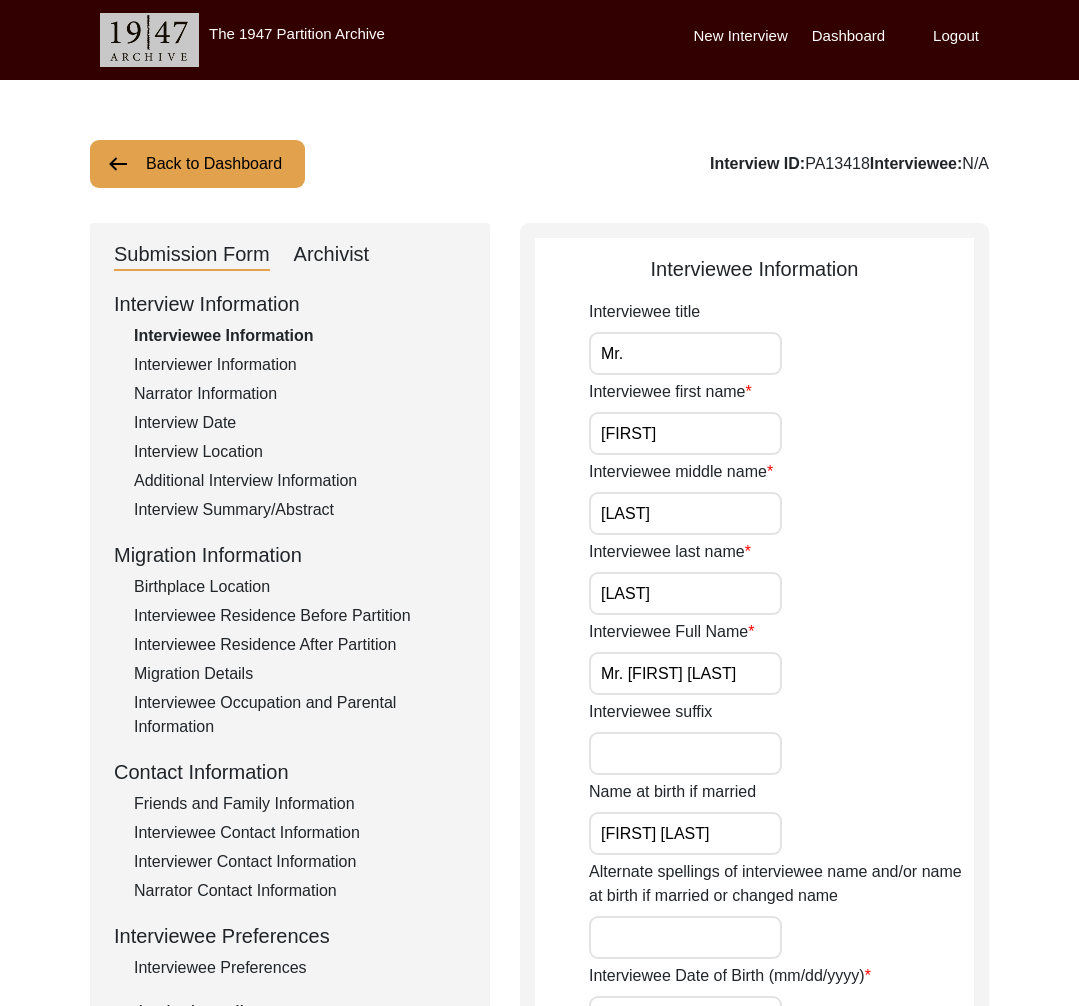 type on "Male" 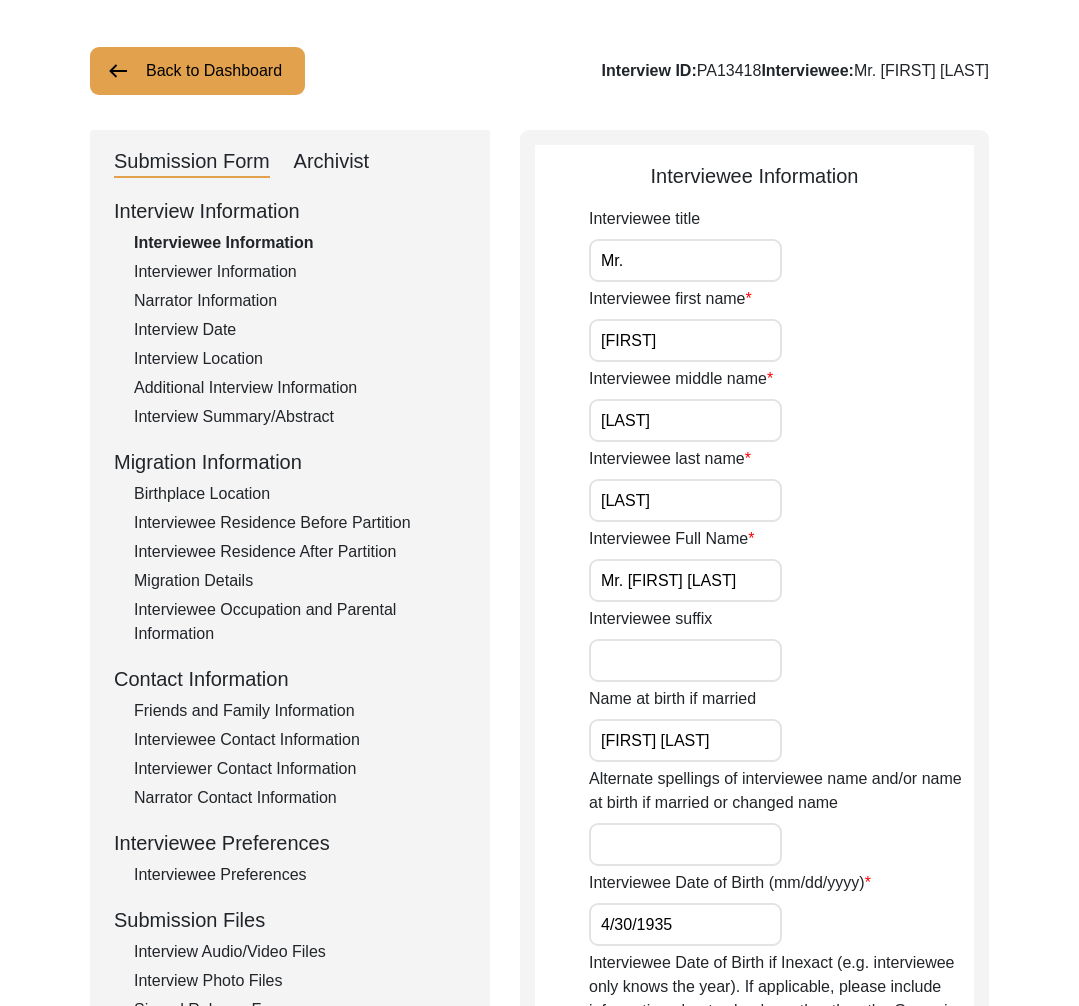 scroll, scrollTop: 353, scrollLeft: 0, axis: vertical 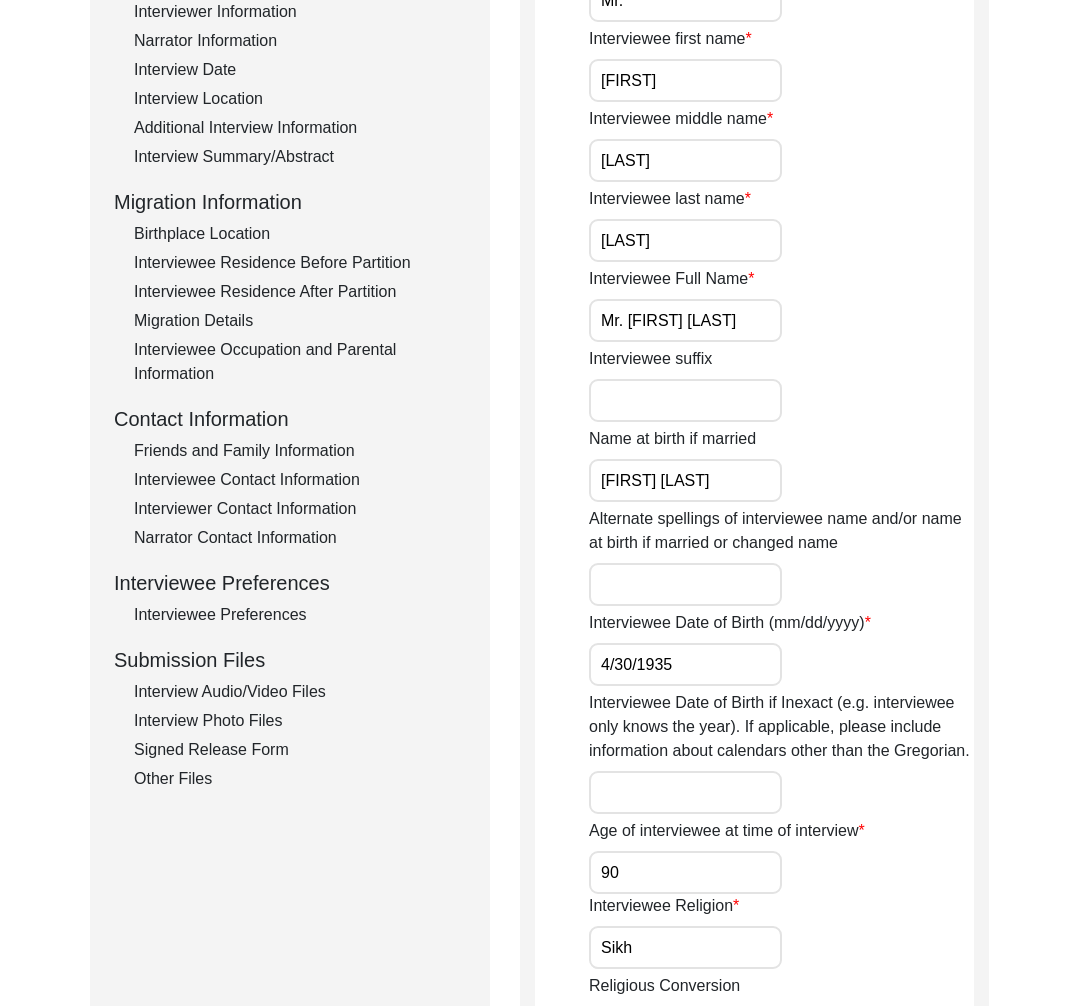 click on "Interview Audio/Video Files" 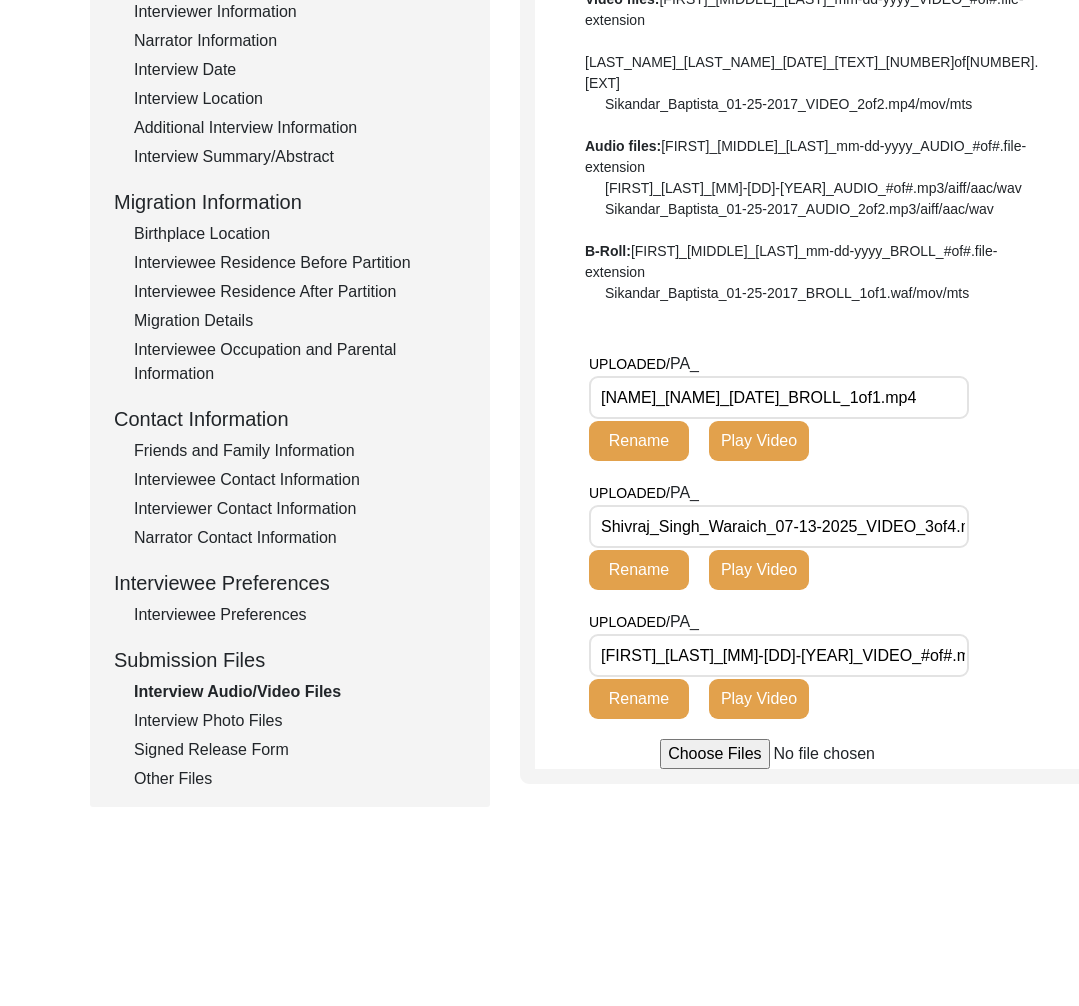 scroll, scrollTop: 480, scrollLeft: 0, axis: vertical 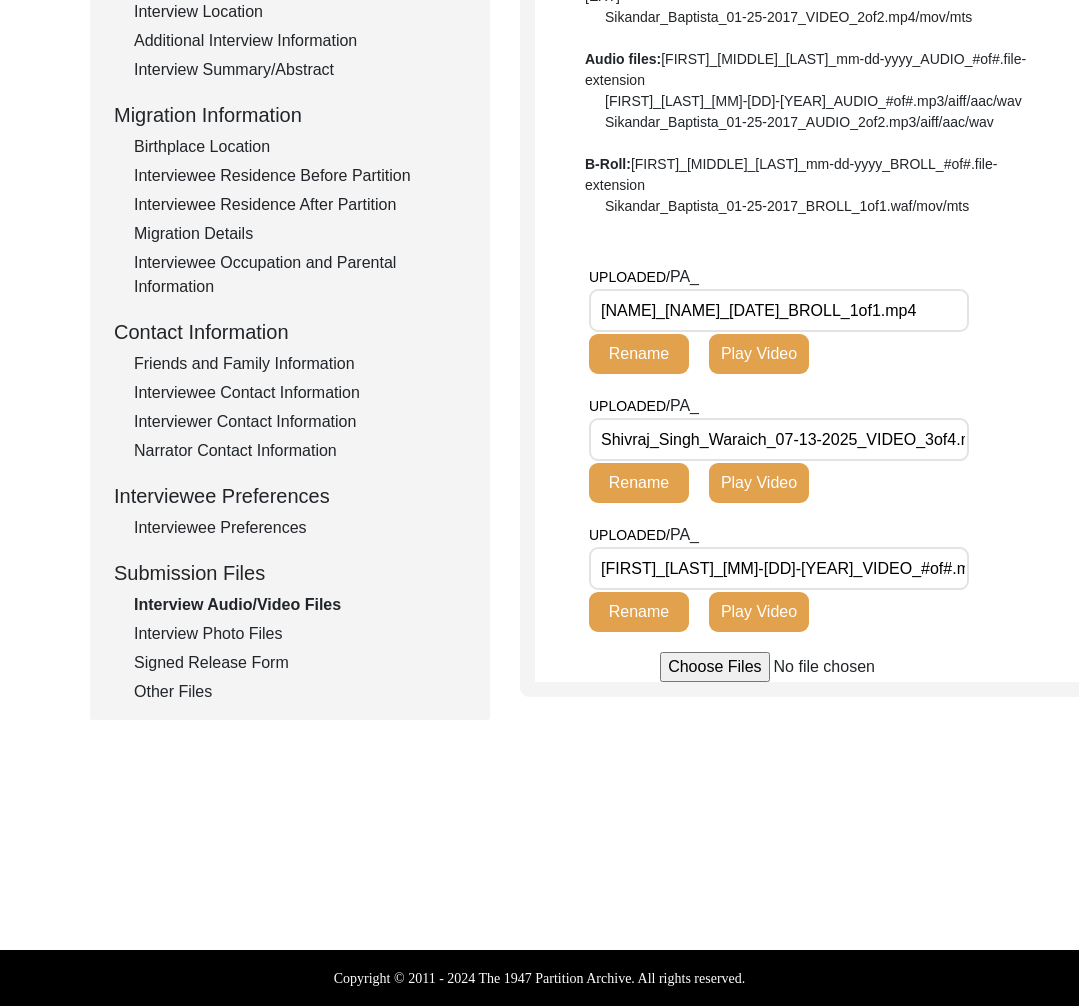 click on "Other Files" 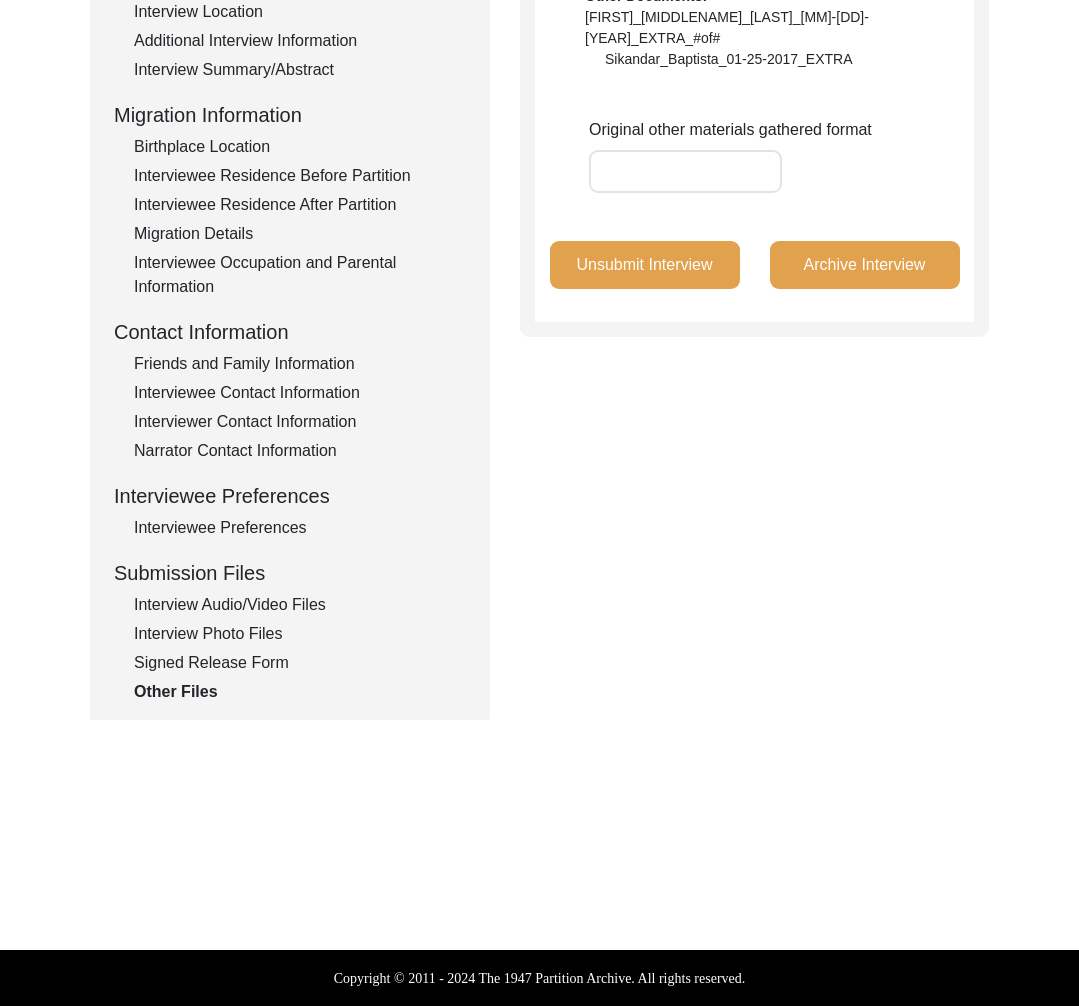 click on "Unsubmit Interview" 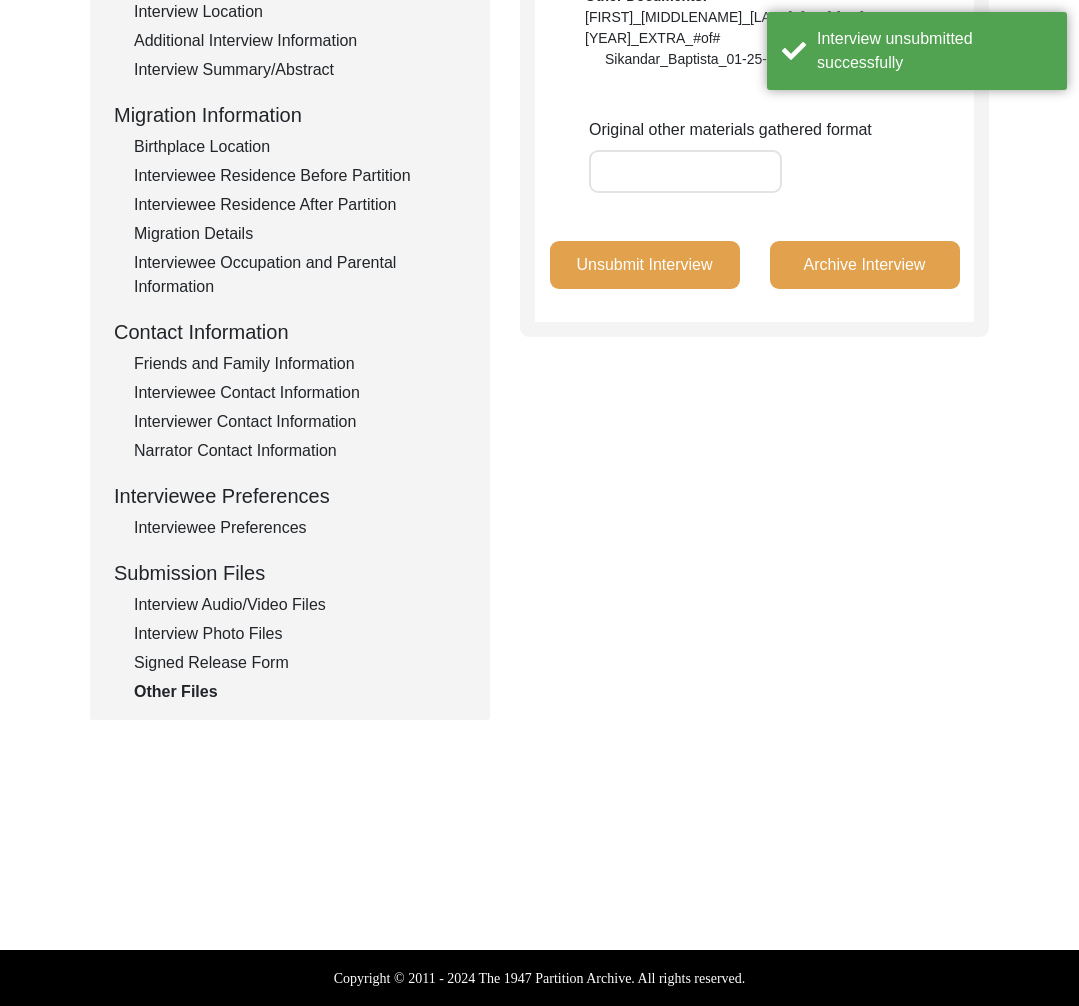click on "Interview Audio/Video Files" 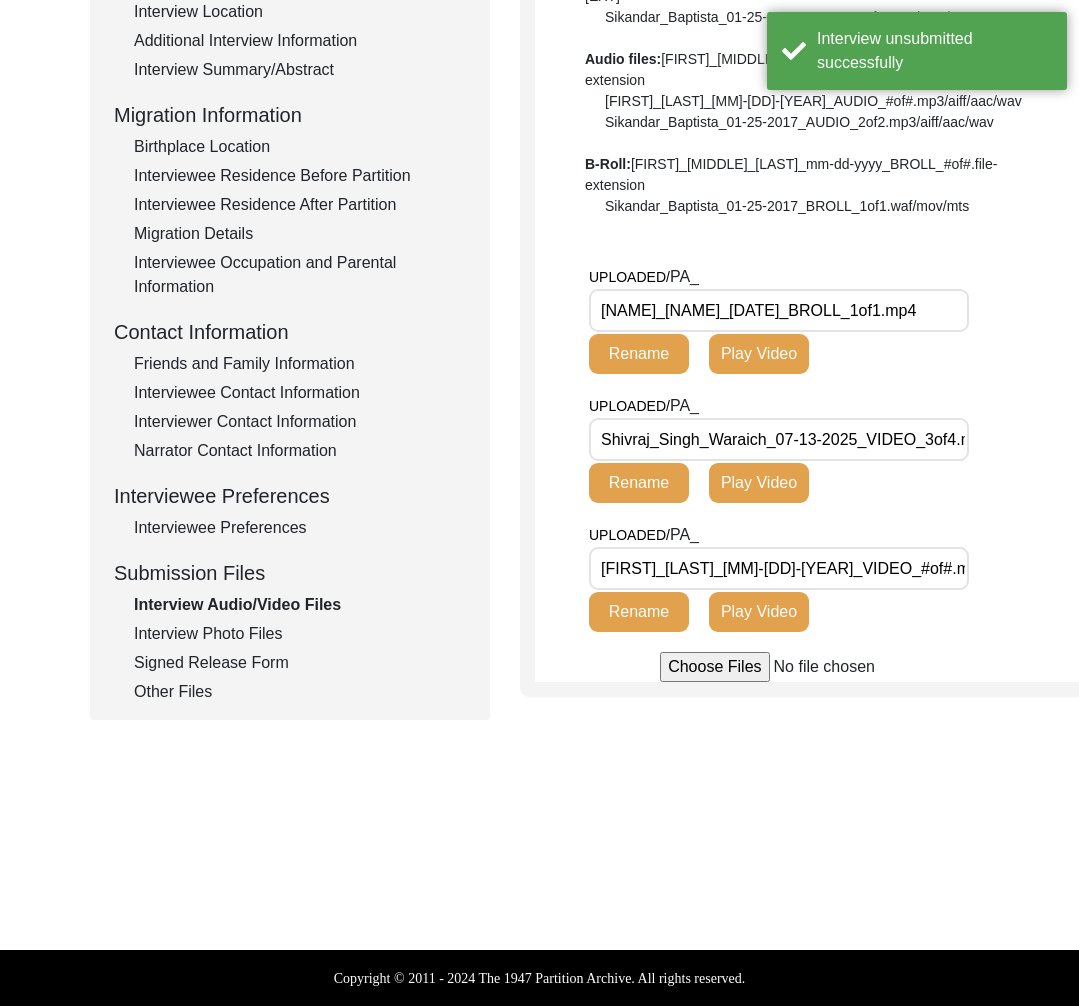 drag, startPoint x: 191, startPoint y: 690, endPoint x: 217, endPoint y: 664, distance: 36.769554 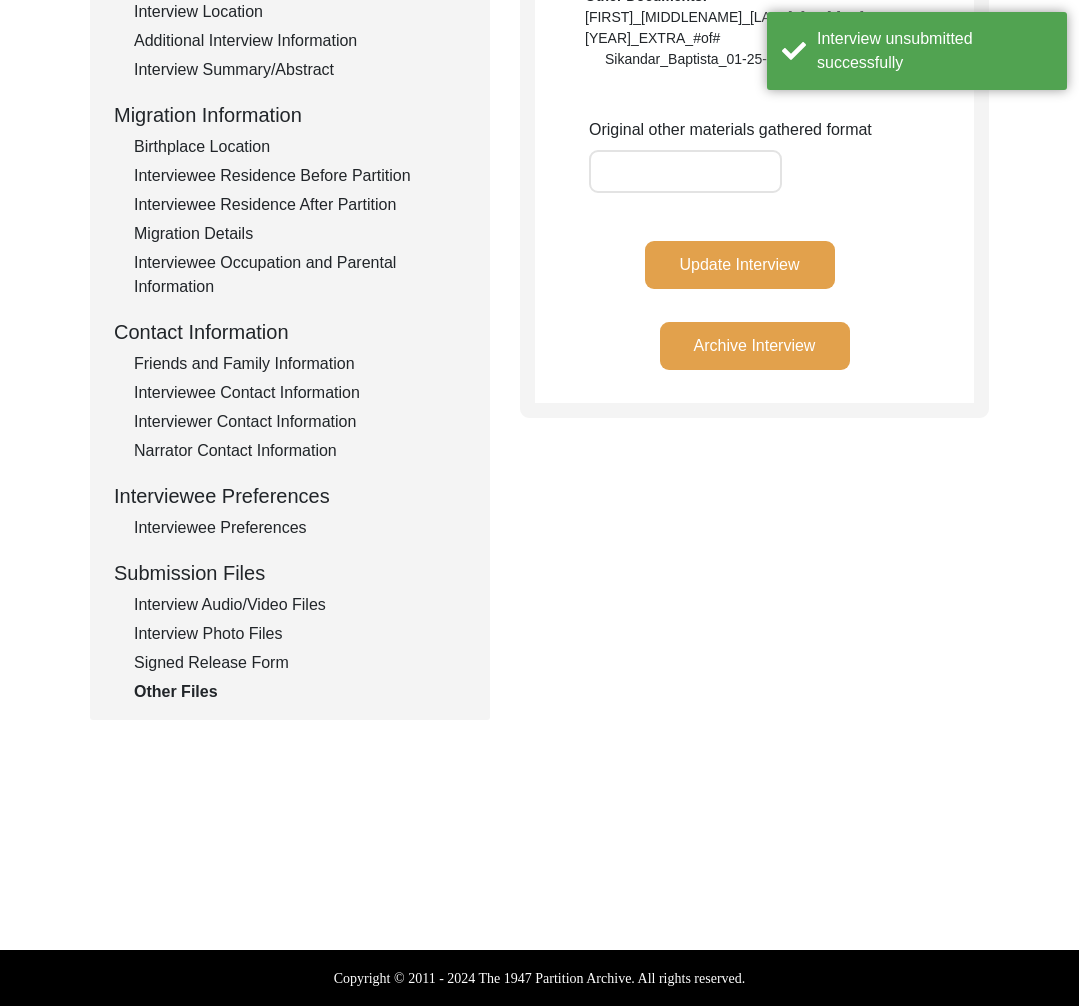 click on "Interview Audio/Video Files" 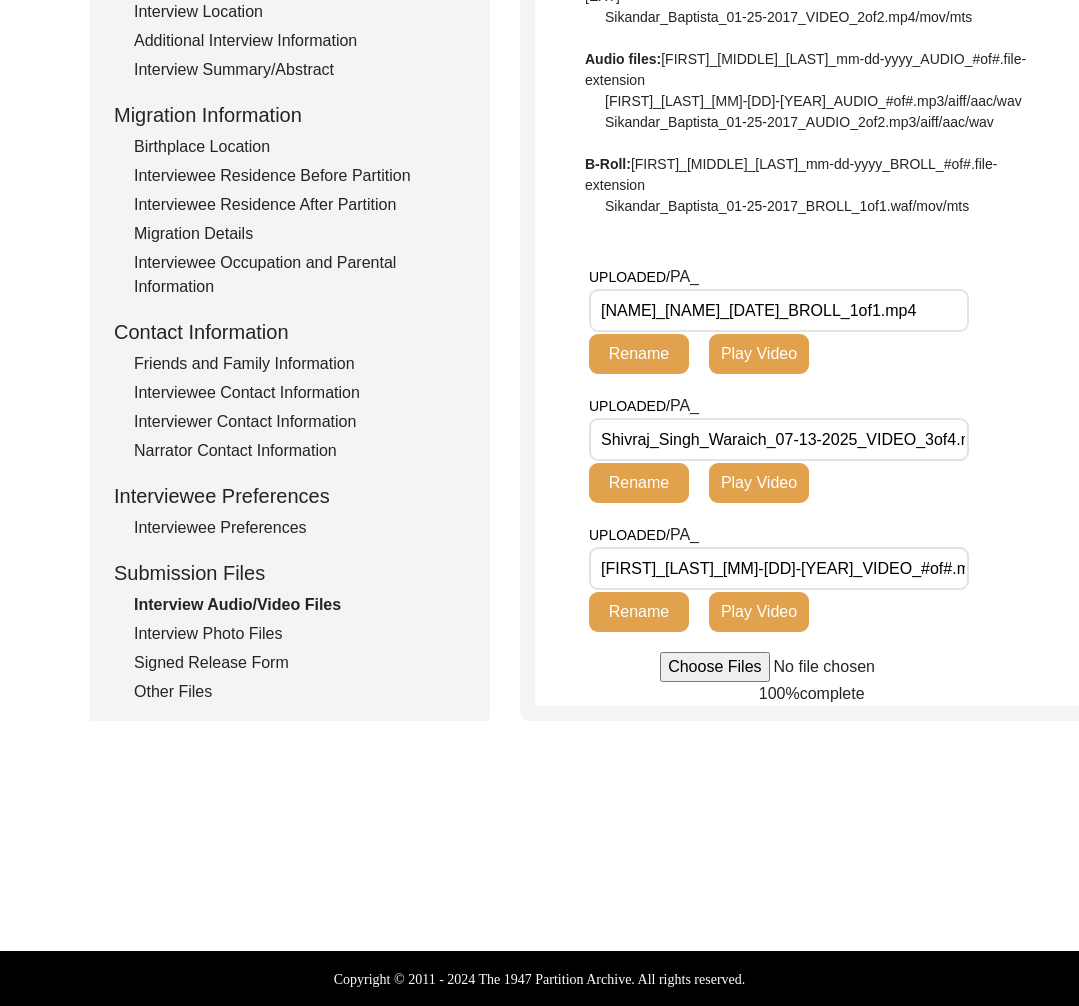 click on "Other Files" 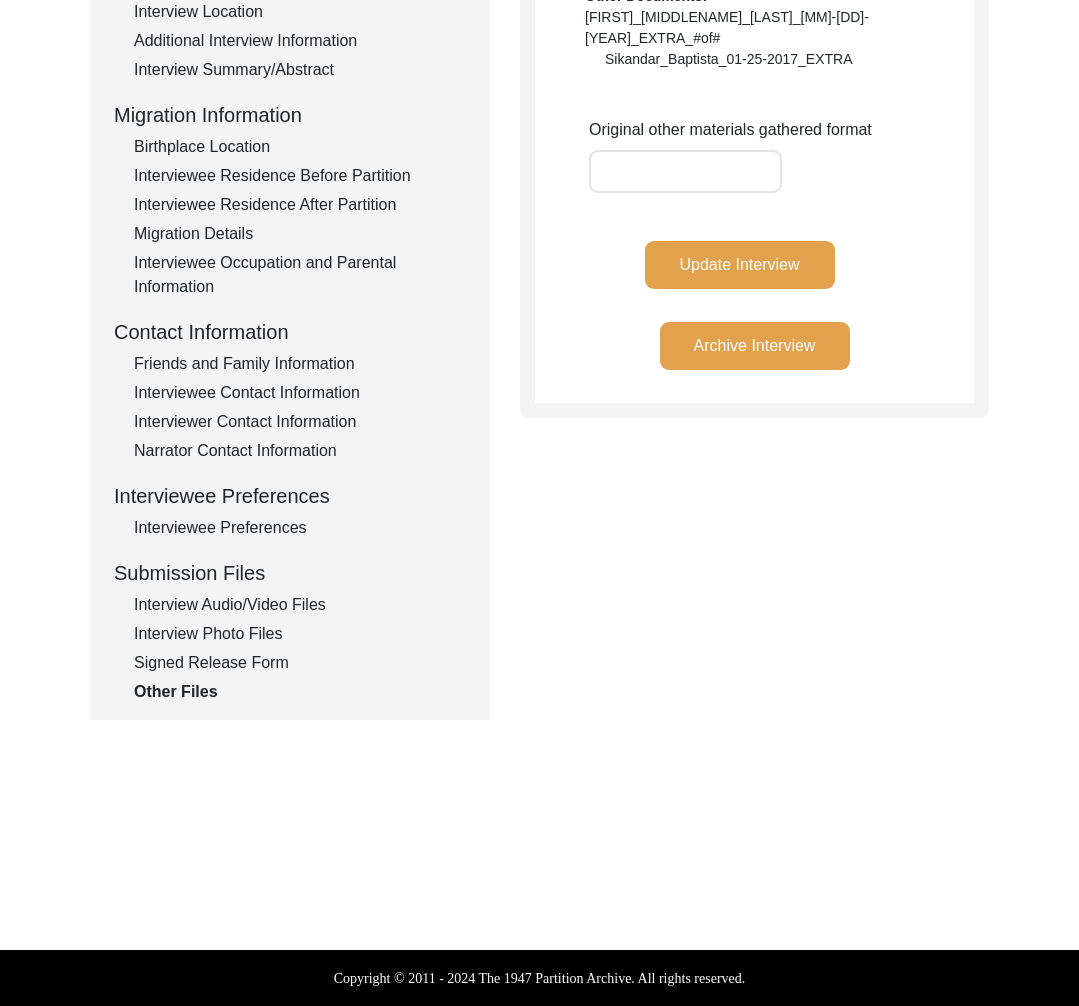 click on "Update Interview" 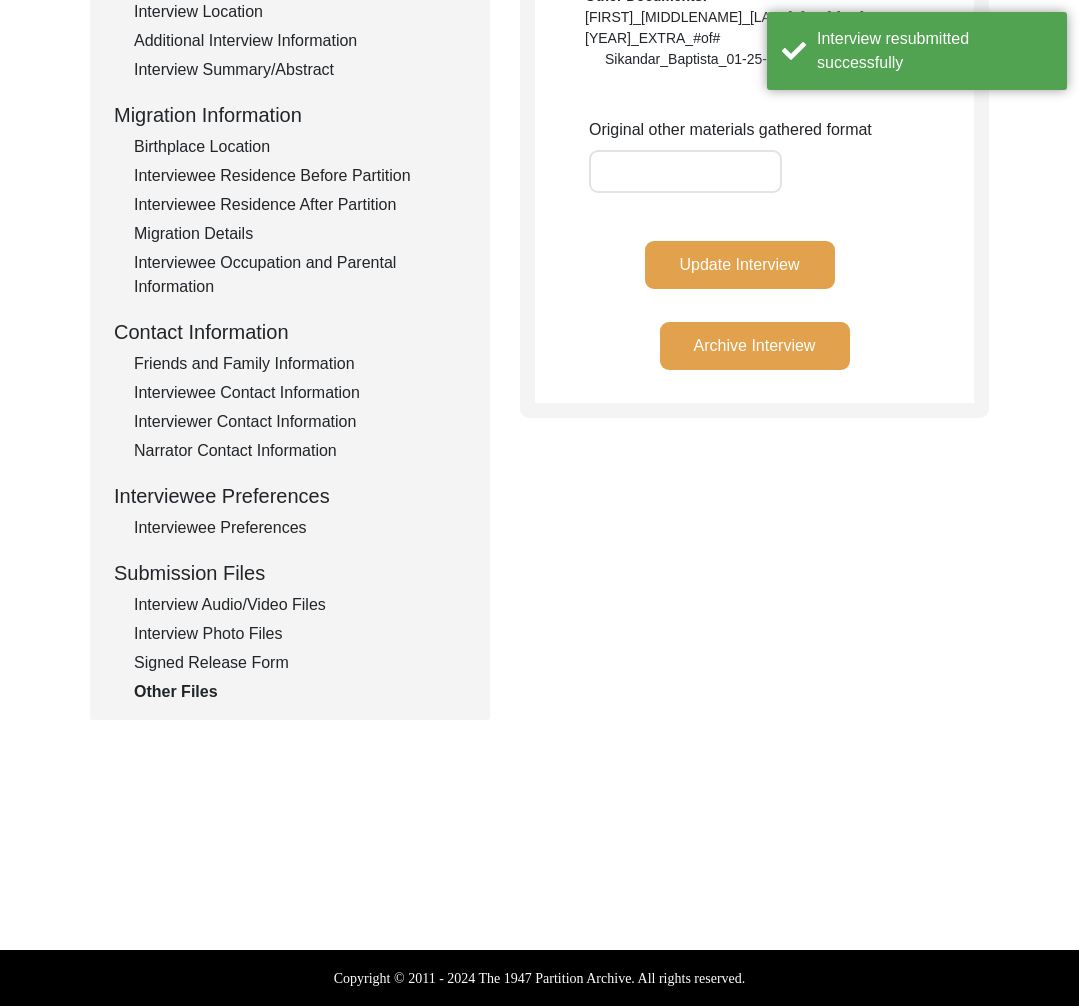 click on "Interview Audio/Video Files" 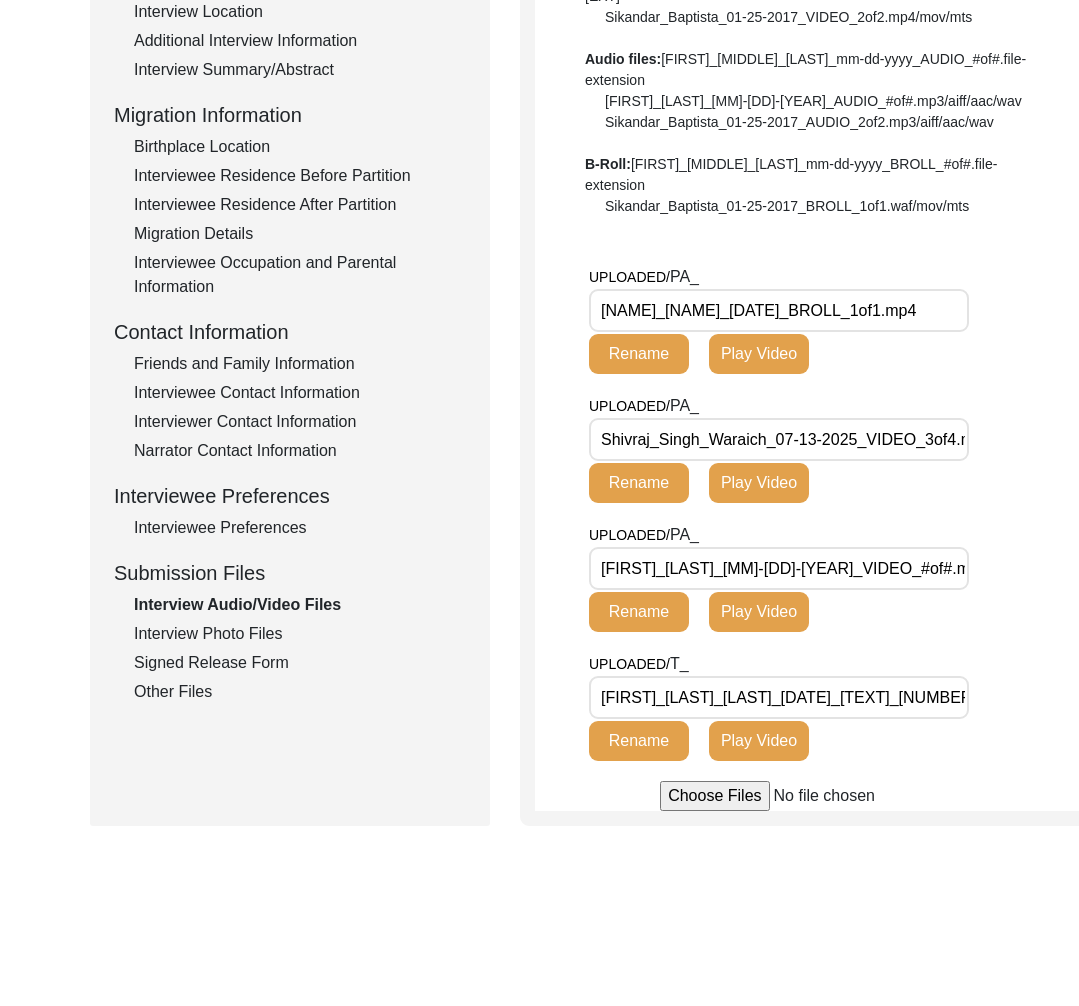 scroll, scrollTop: 0, scrollLeft: 27, axis: horizontal 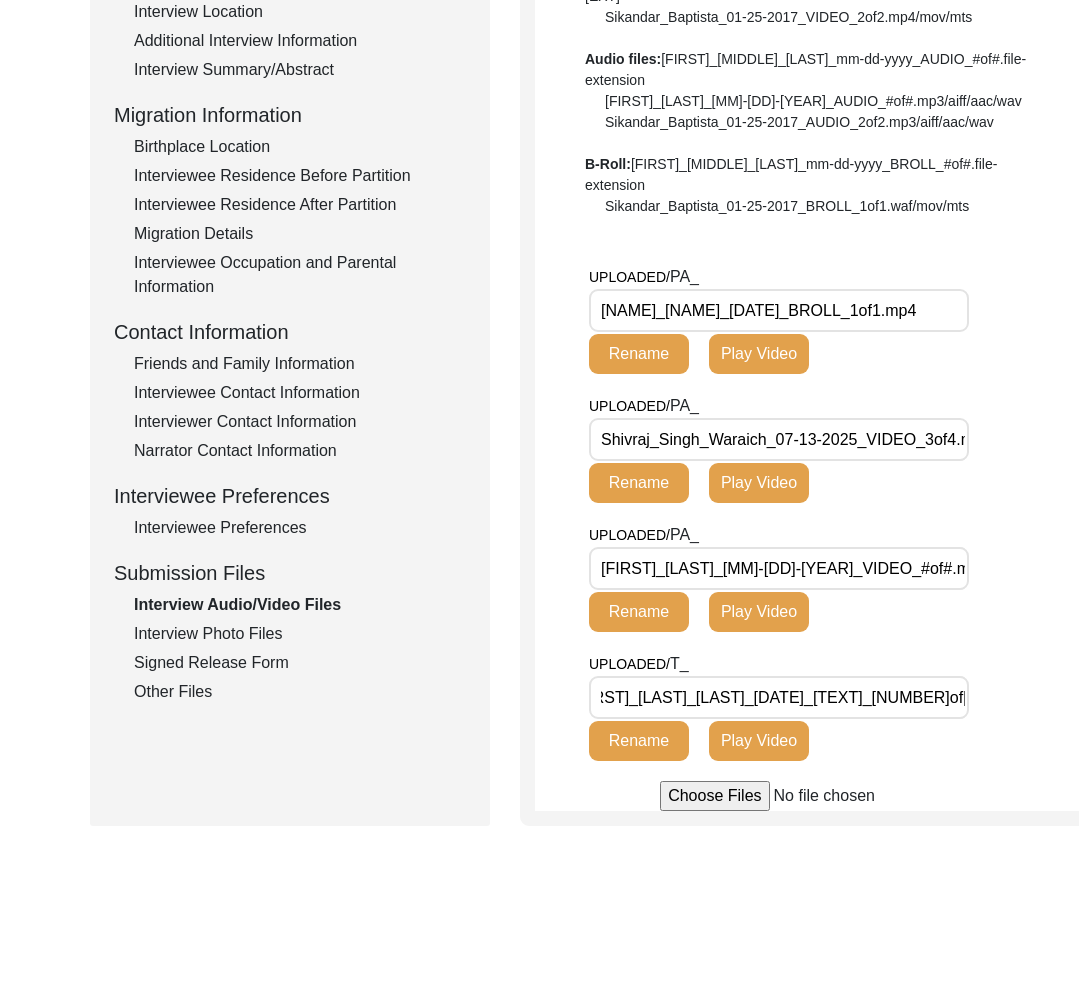 click on "Interview Photo Files" 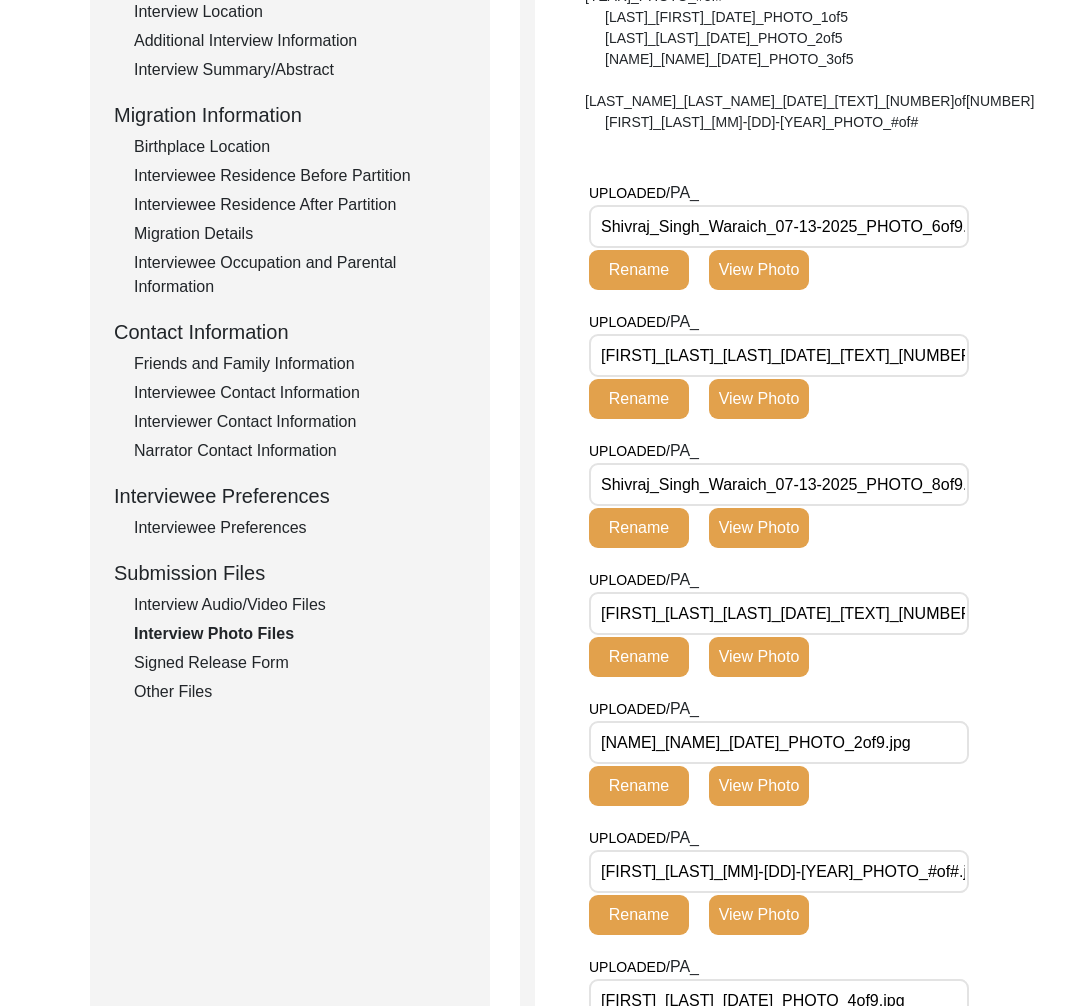 click on "Interview Audio/Video Files" 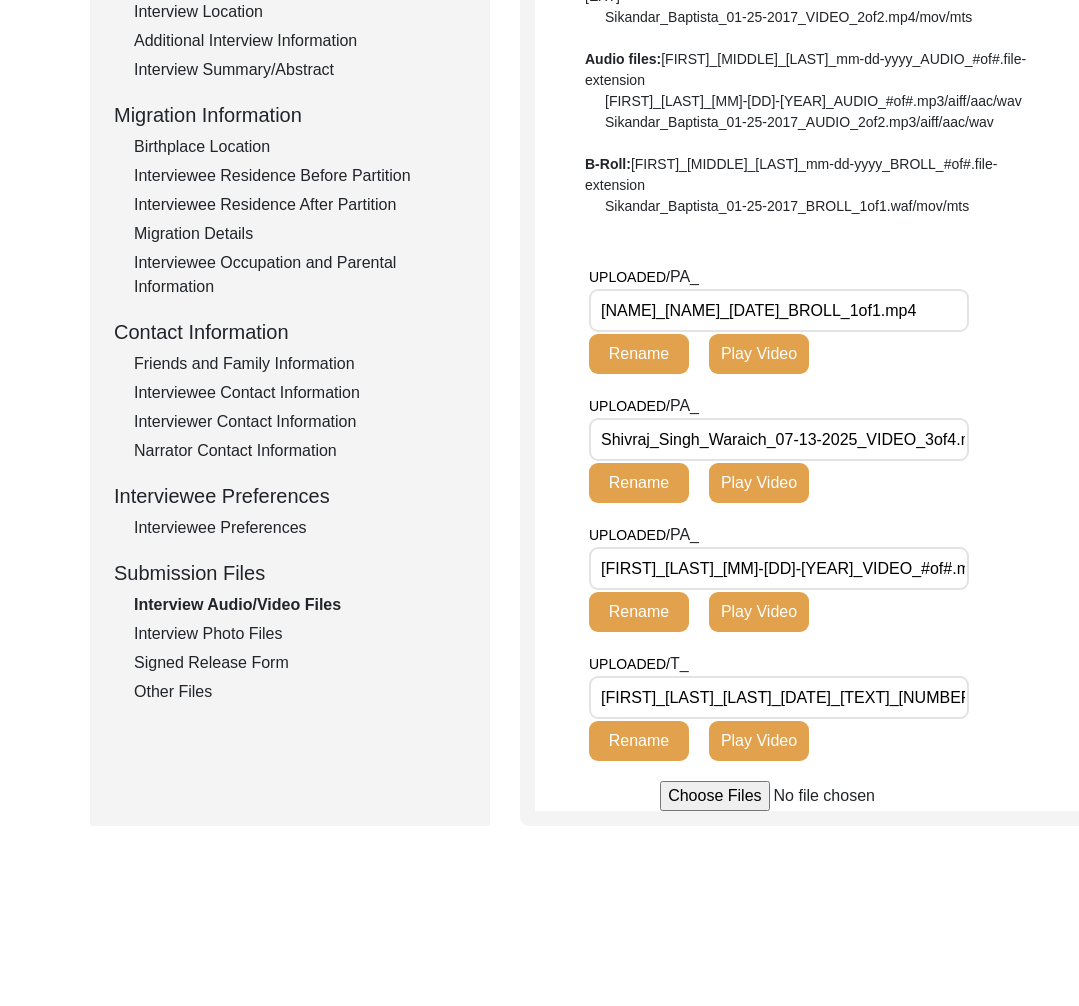 click on "Other Files" 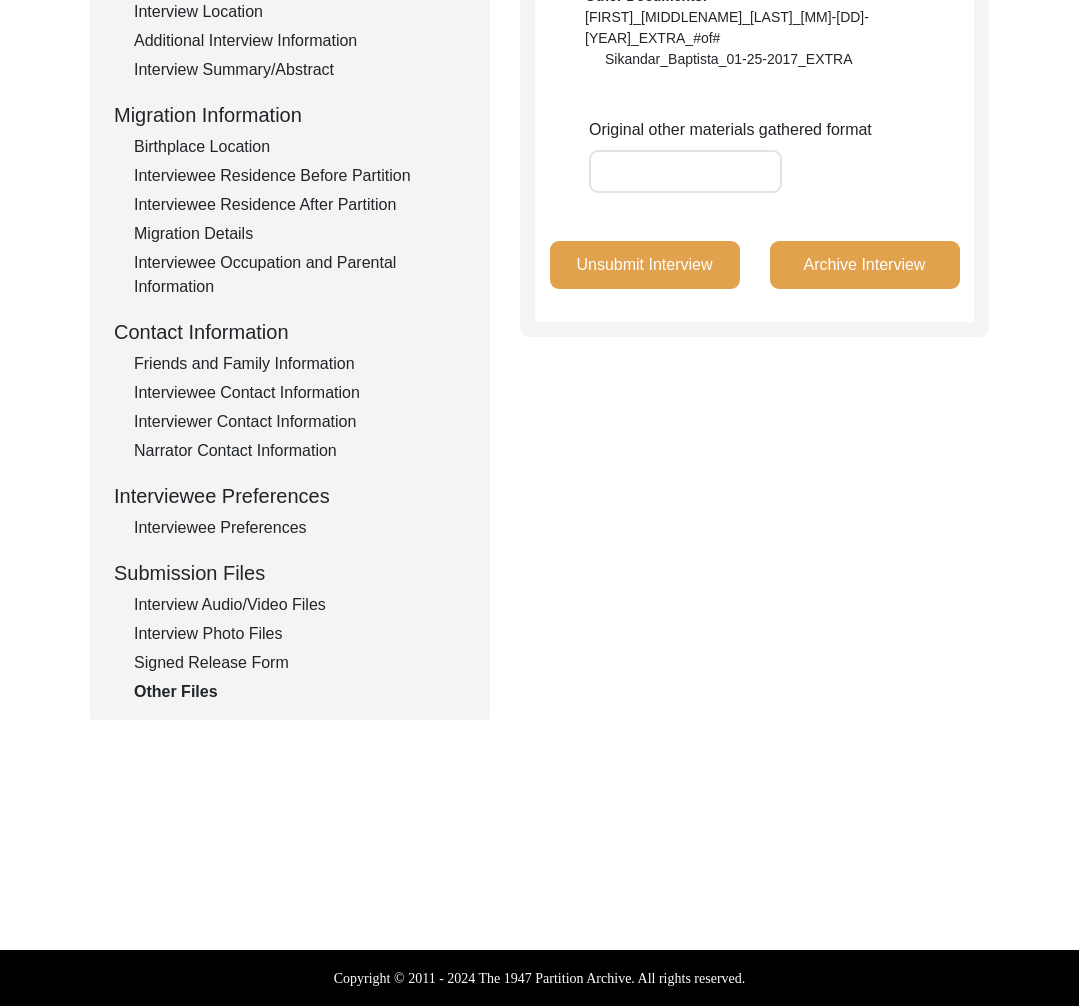 click on "Interview Audio/Video Files" 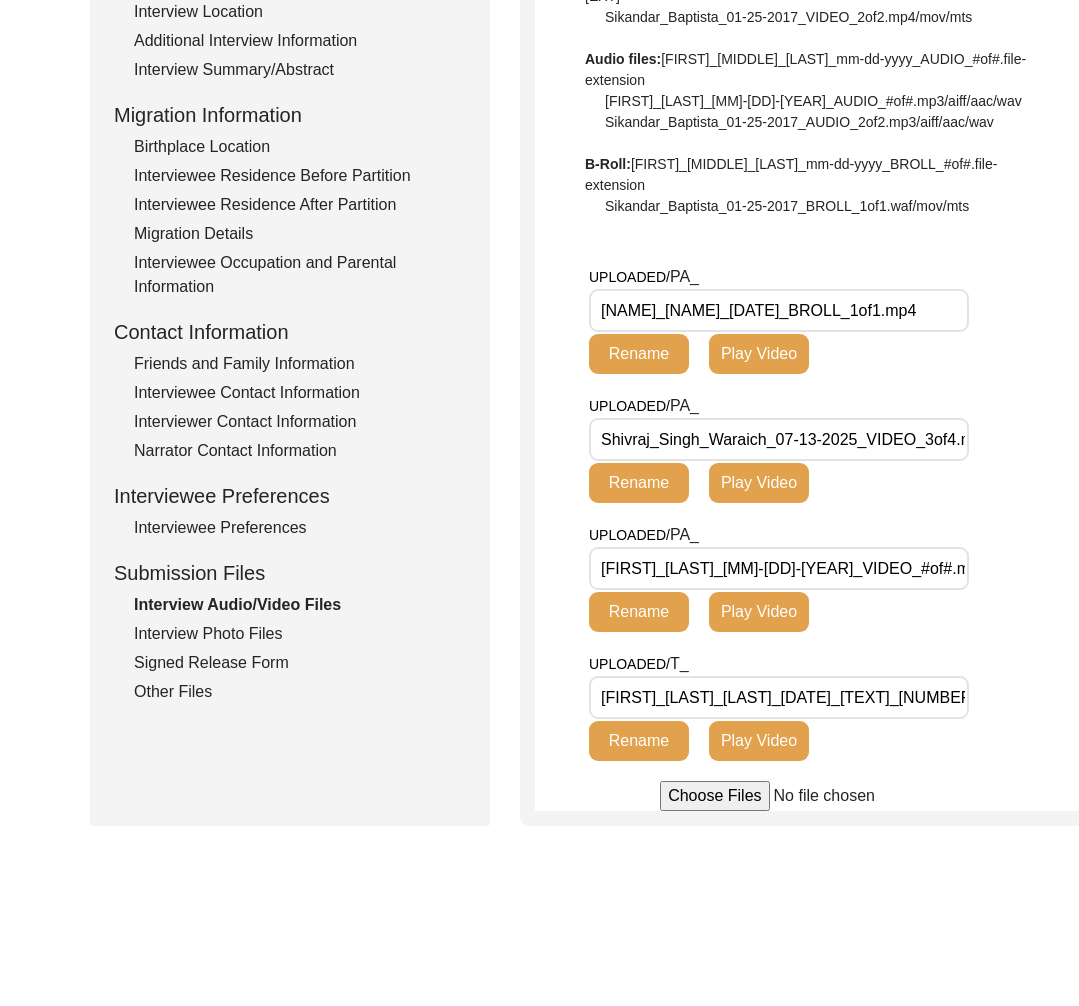click on "Other Files" 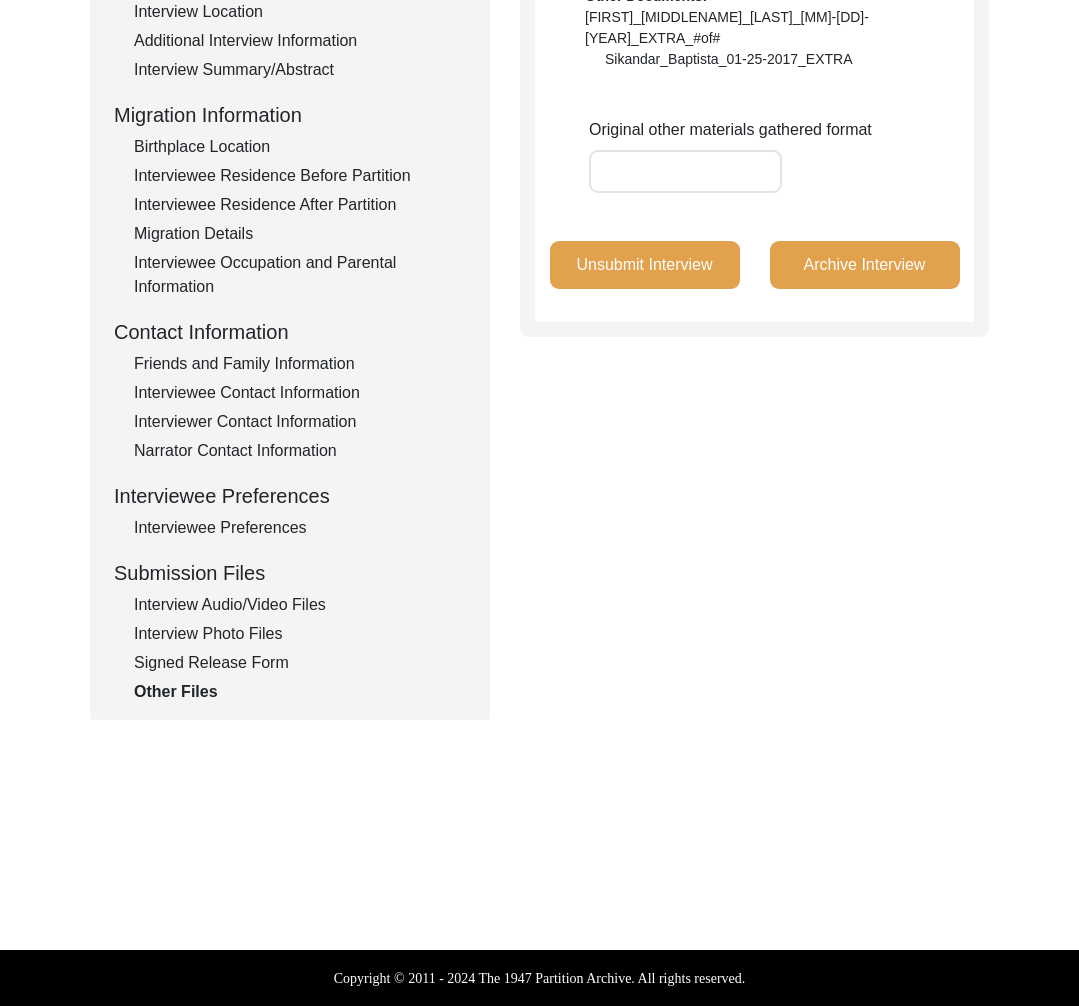 click on "Interview Audio/Video Files" 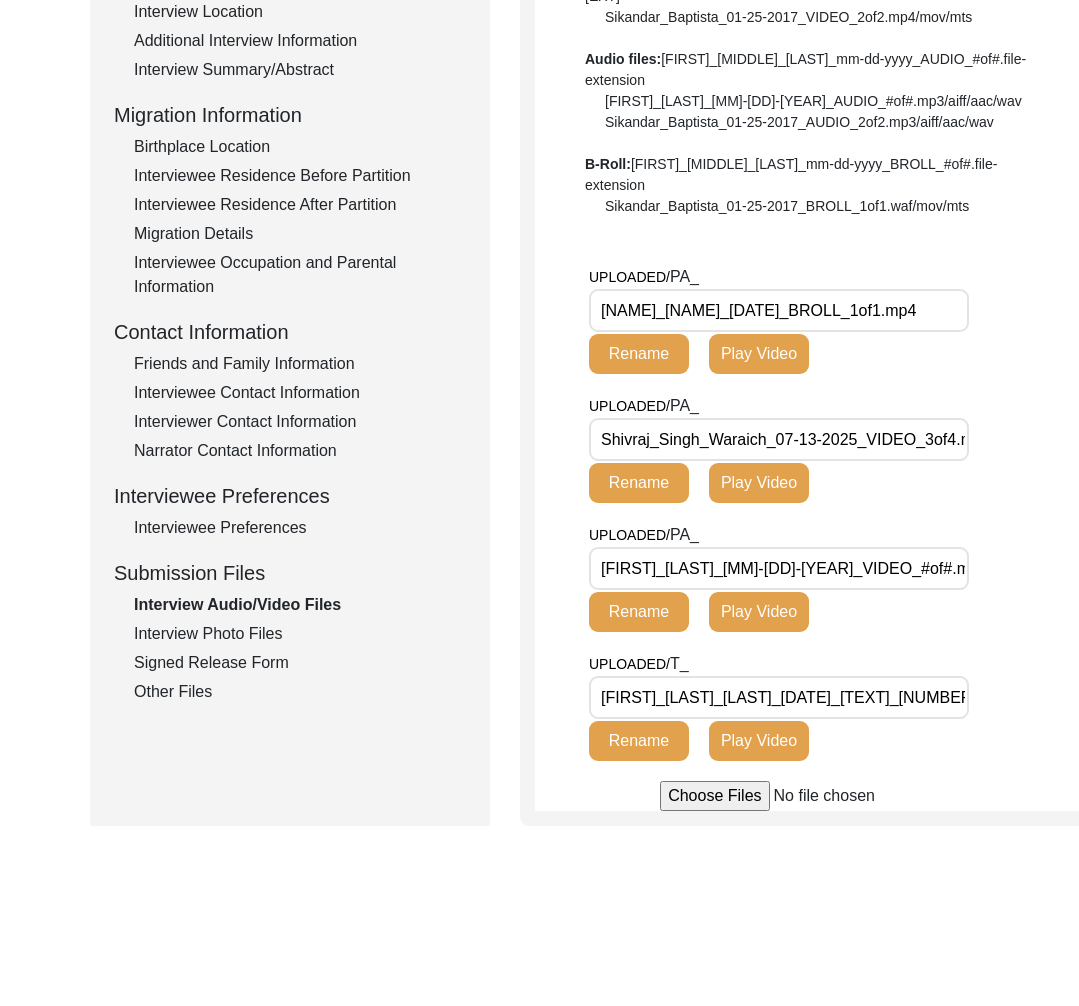 click on "Interview Photo Files" 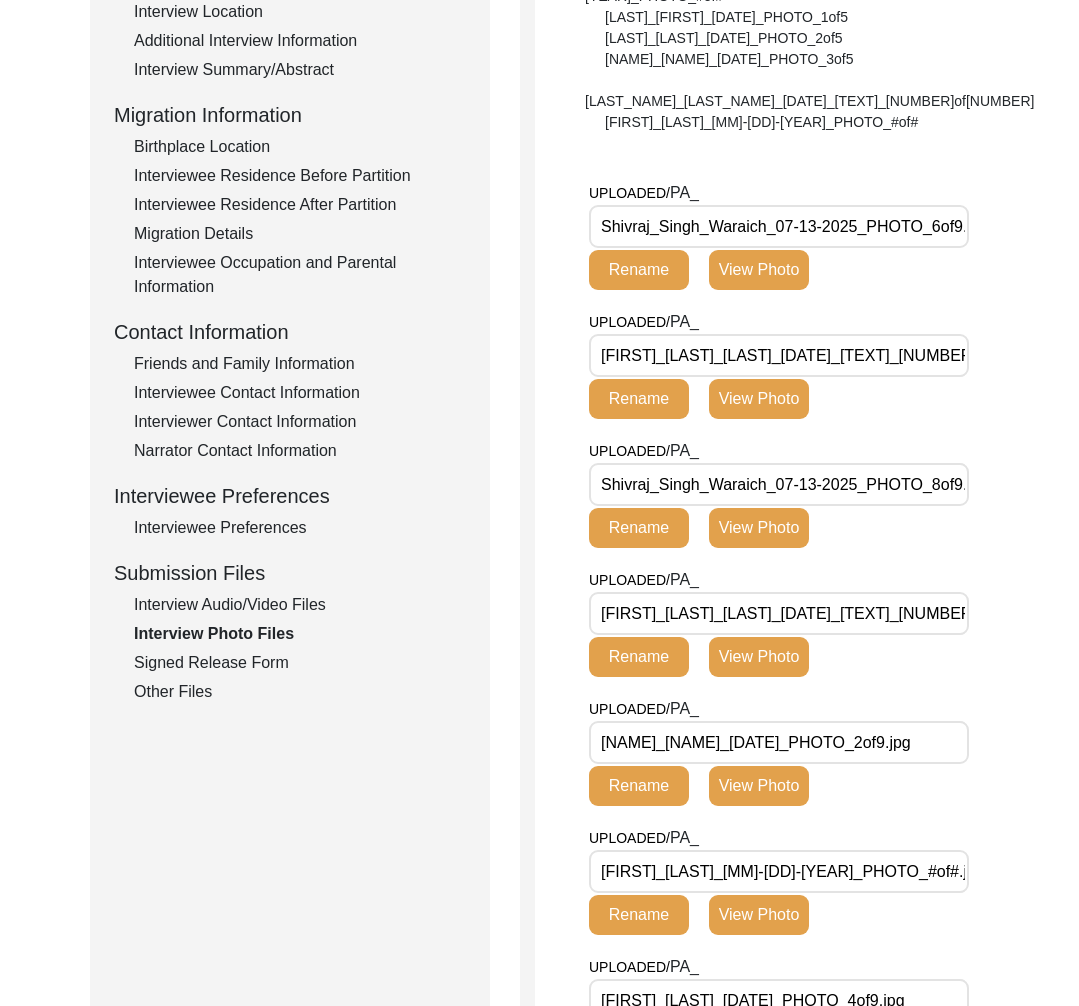 click on "Interview Audio/Video Files" 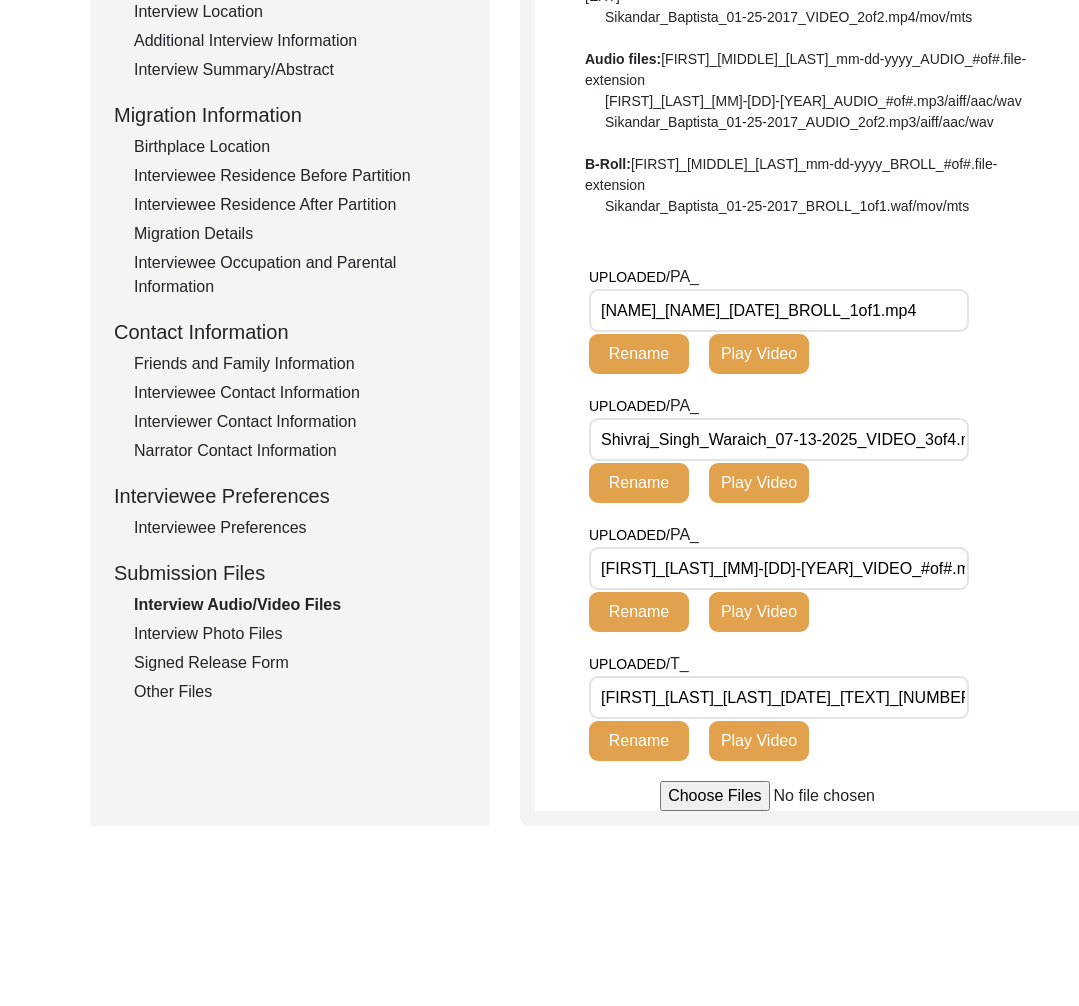 click on "Interview Photo Files" 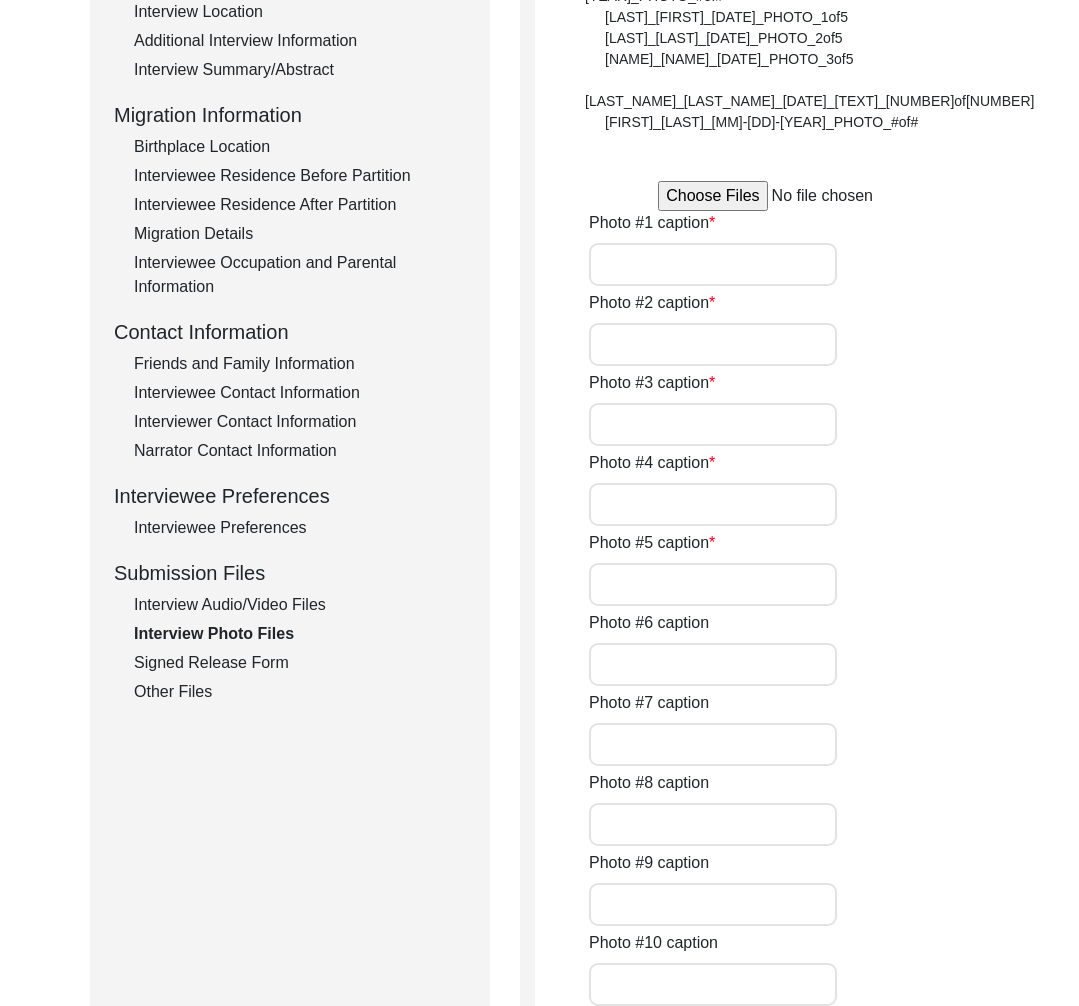 type on "This photo, taken in 1954, shows Shivraj Singh Waraich during his first military training in Jabalpur, Madhya Pradesh, marking the beginning of a remarkable journey which was endowed with unwavering dedication, passion and purpose." 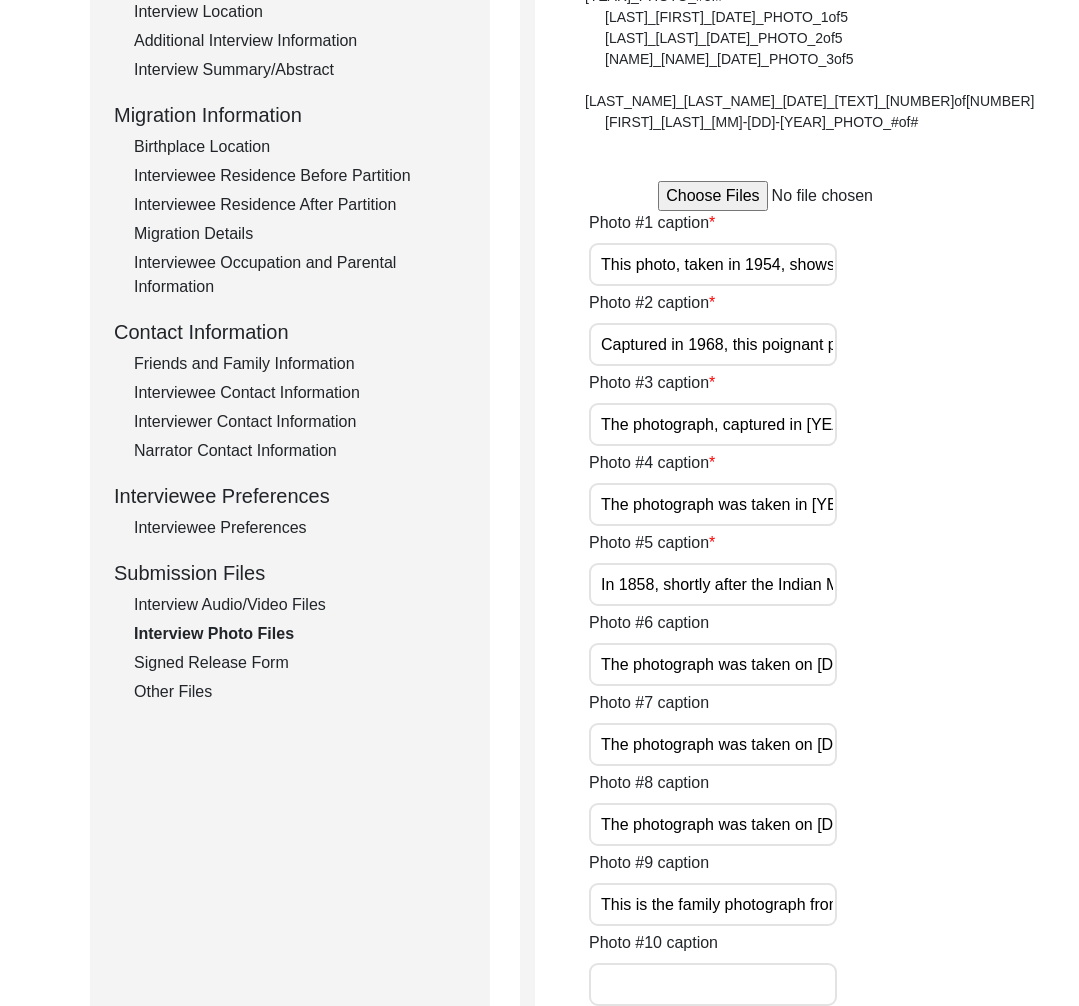 click on "Submission Form   Archivist   Interview Information   Interviewee Information   Interviewer Information   Narrator Information   Interview Date   Interview Location   Additional Interview Information   Interview Summary/Abstract   Migration Information   Birthplace Location   Interviewee Residence Before Partition   Interviewee Residence After Partition   Migration Details   Interviewee Occupation and Parental Information   Contact Information   Friends and Family Information   Interviewee Contact Information   Interviewer Contact Information   Narrator Contact Information   Interviewee Preferences   Interviewee Preferences   Submission Files   Interview Audio/Video Files   Interview Photo Files   Signed Release Form   Other Files" 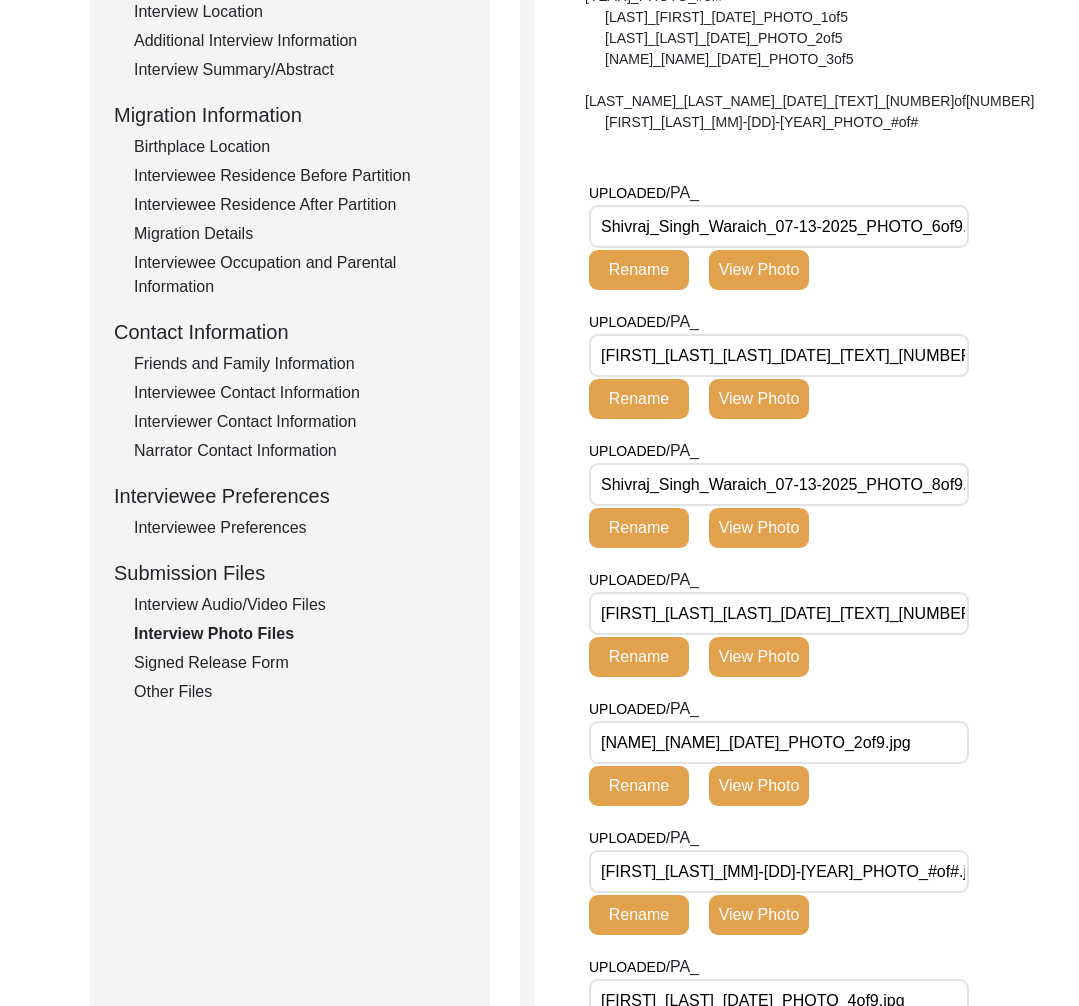 click on "Other Files" 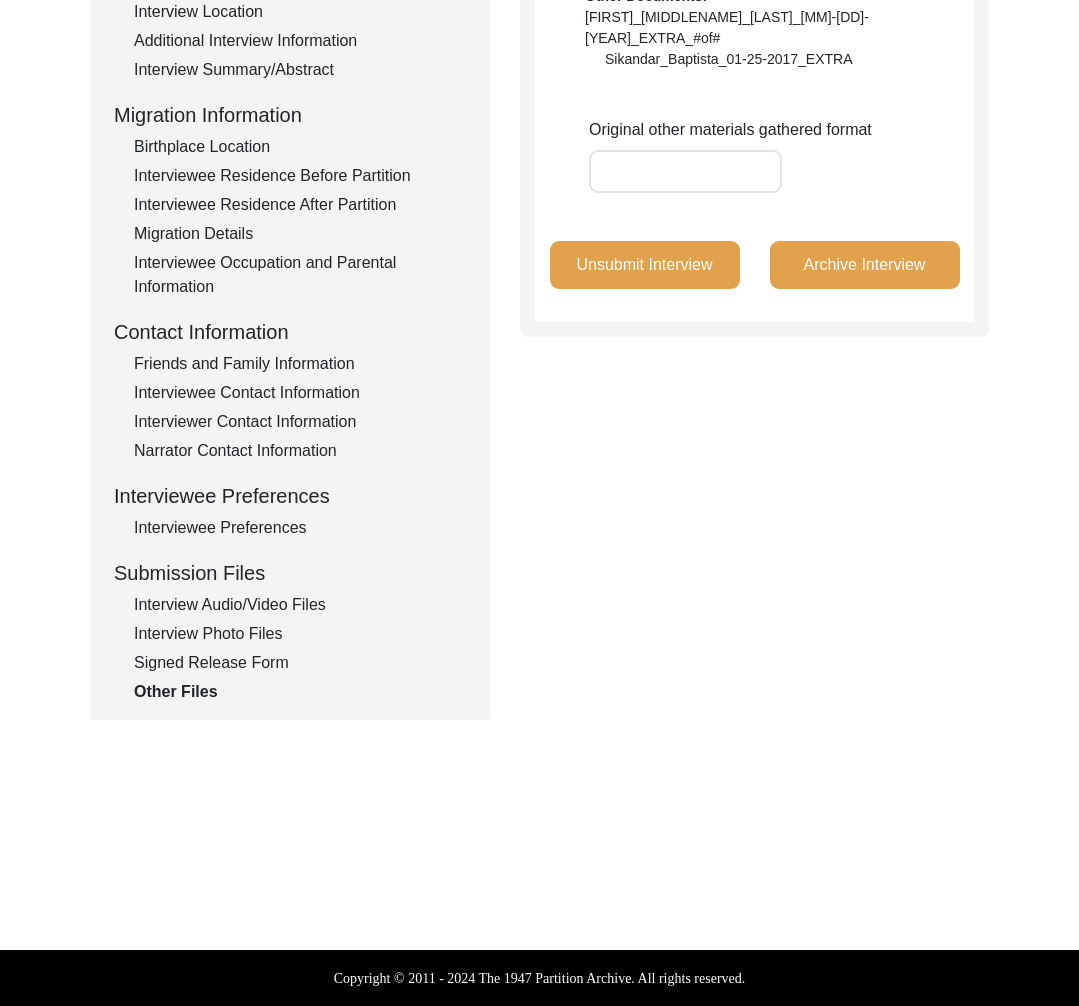 click on "Unsubmit Interview" 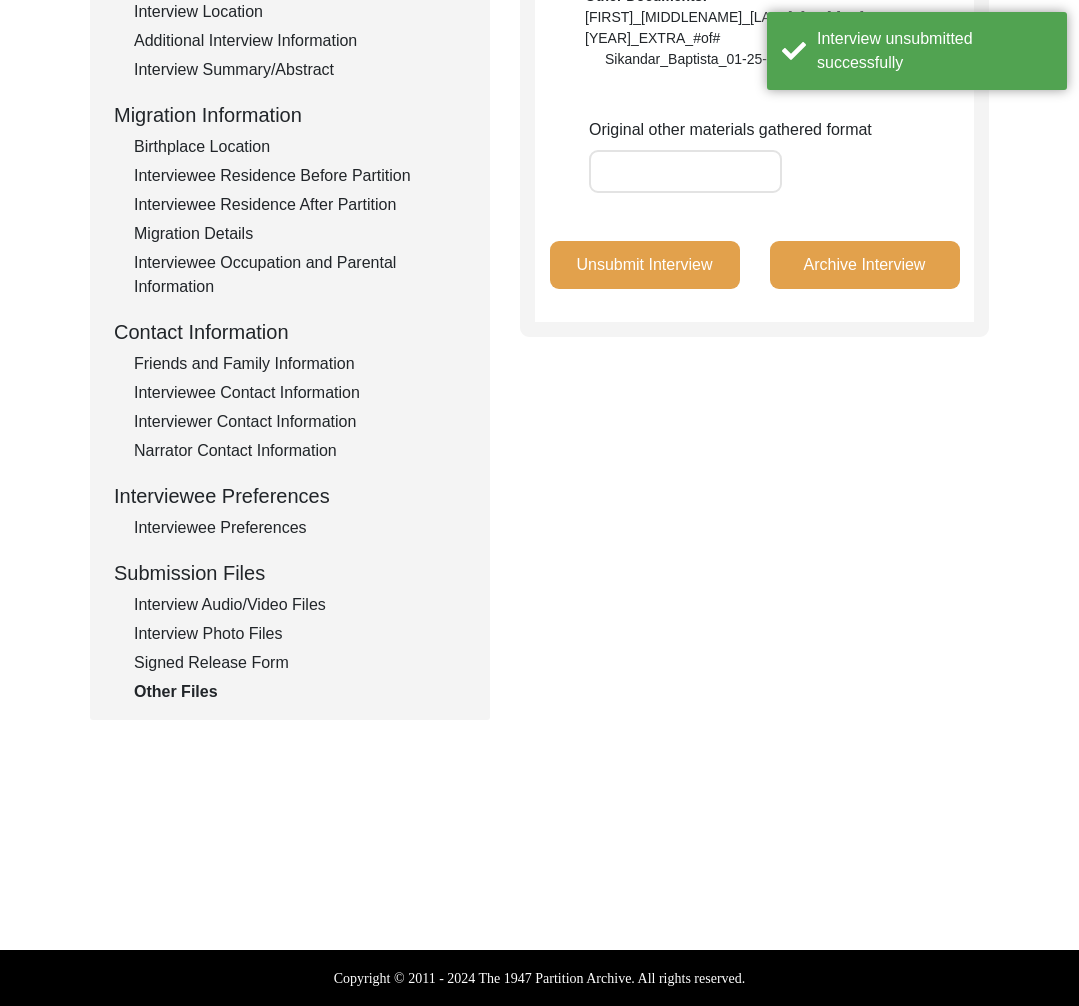 click on "Interview Audio/Video Files" 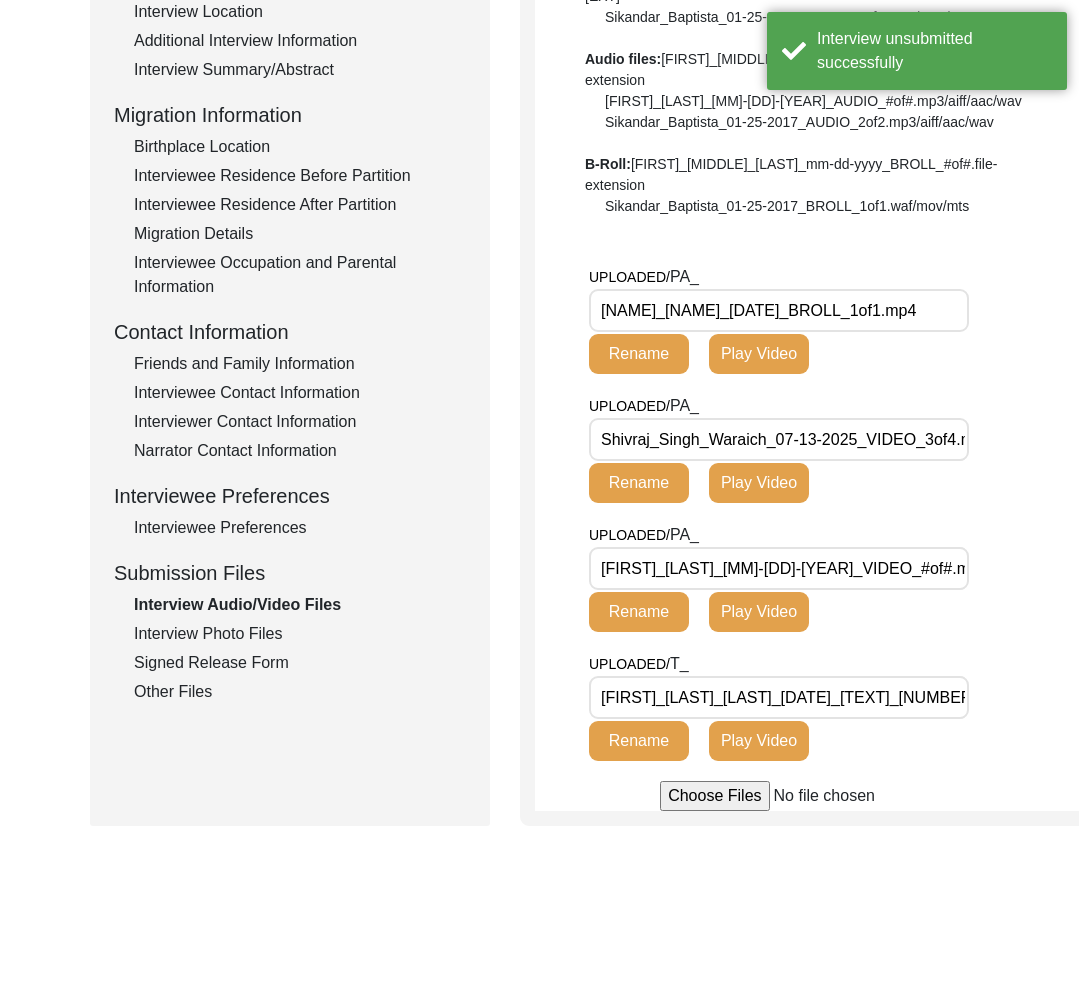 click on "Other Files" 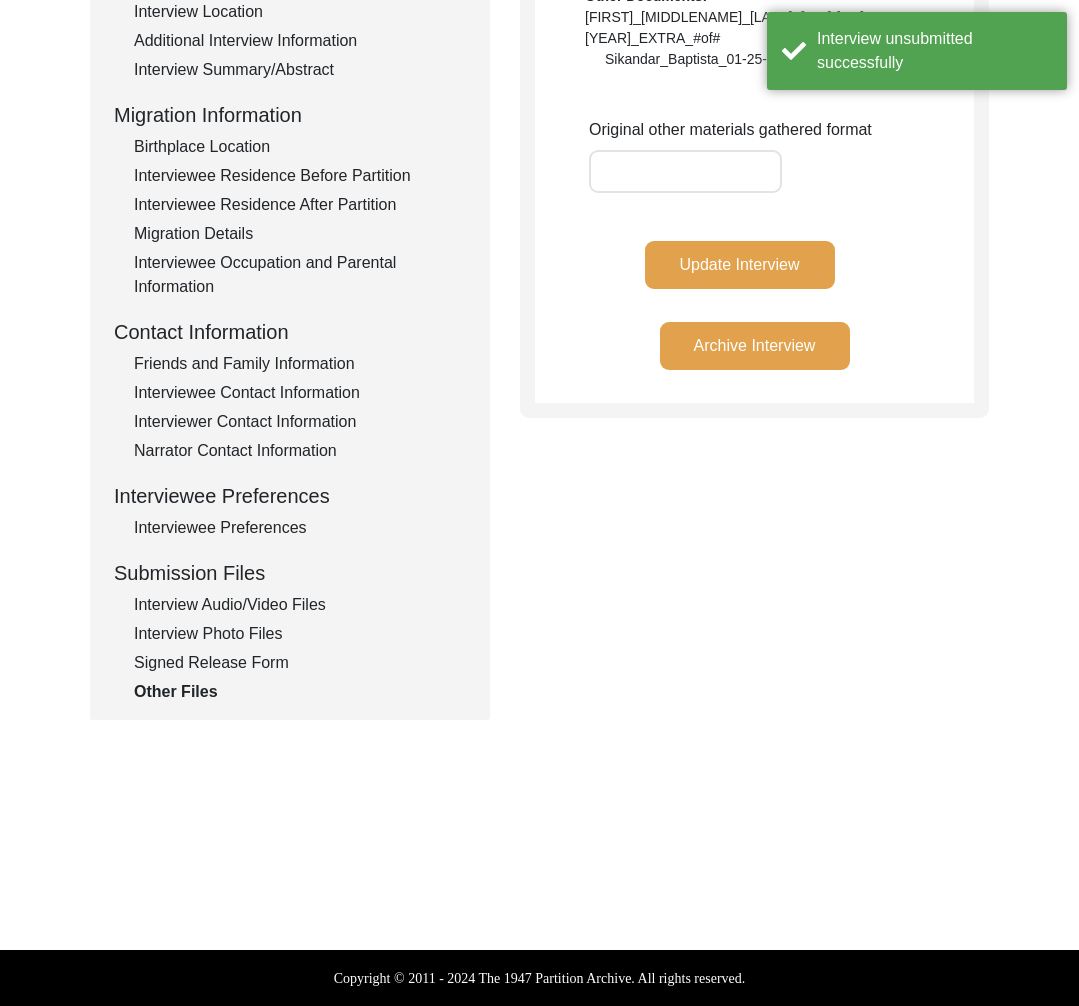 click on "Interview Audio/Video Files" 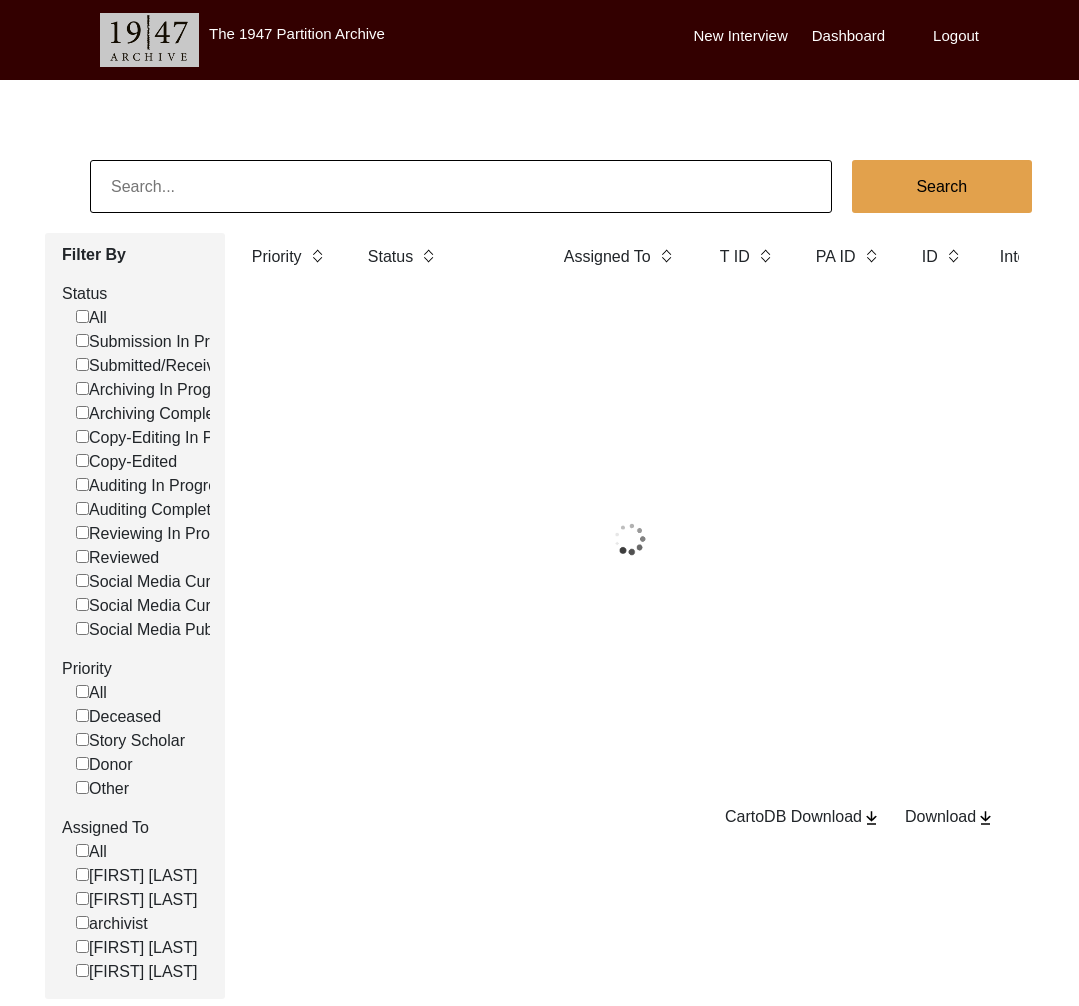 scroll, scrollTop: 0, scrollLeft: 0, axis: both 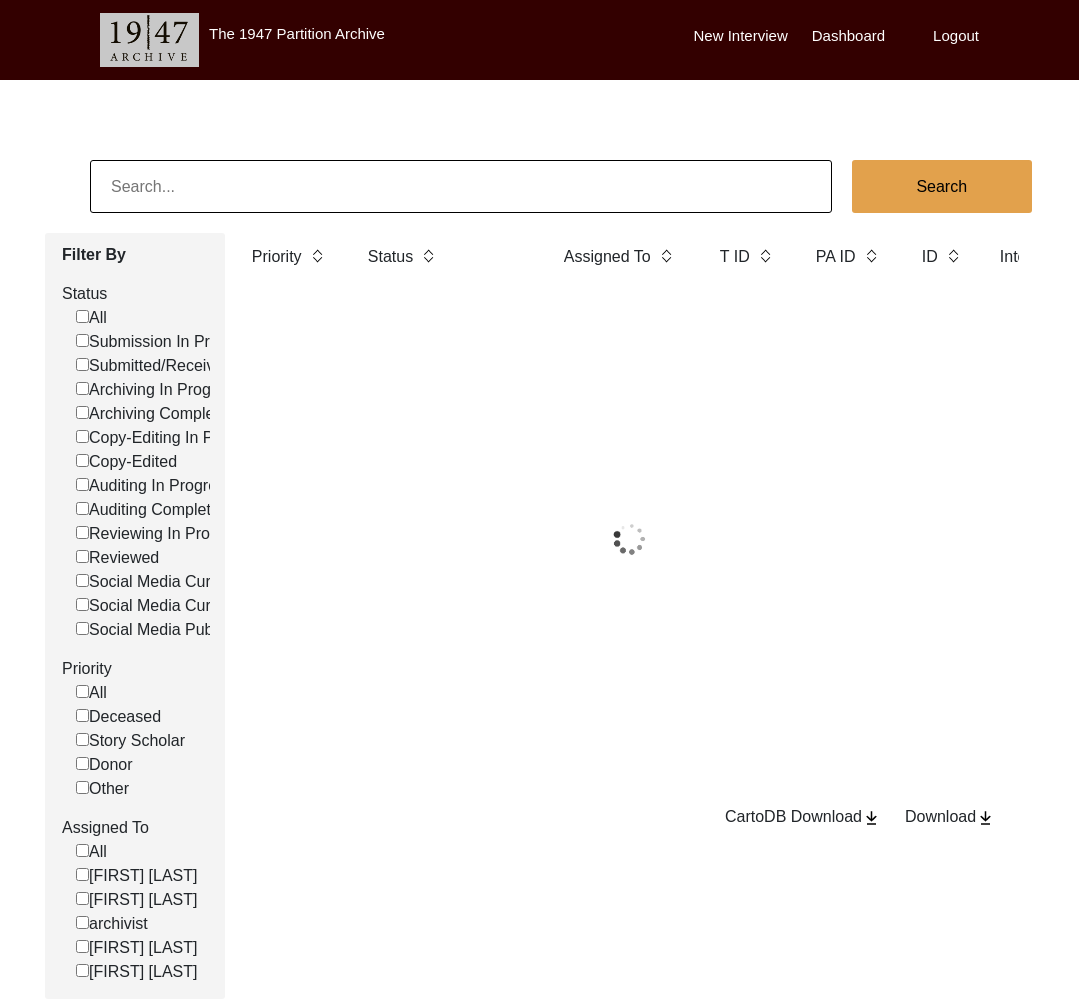 click 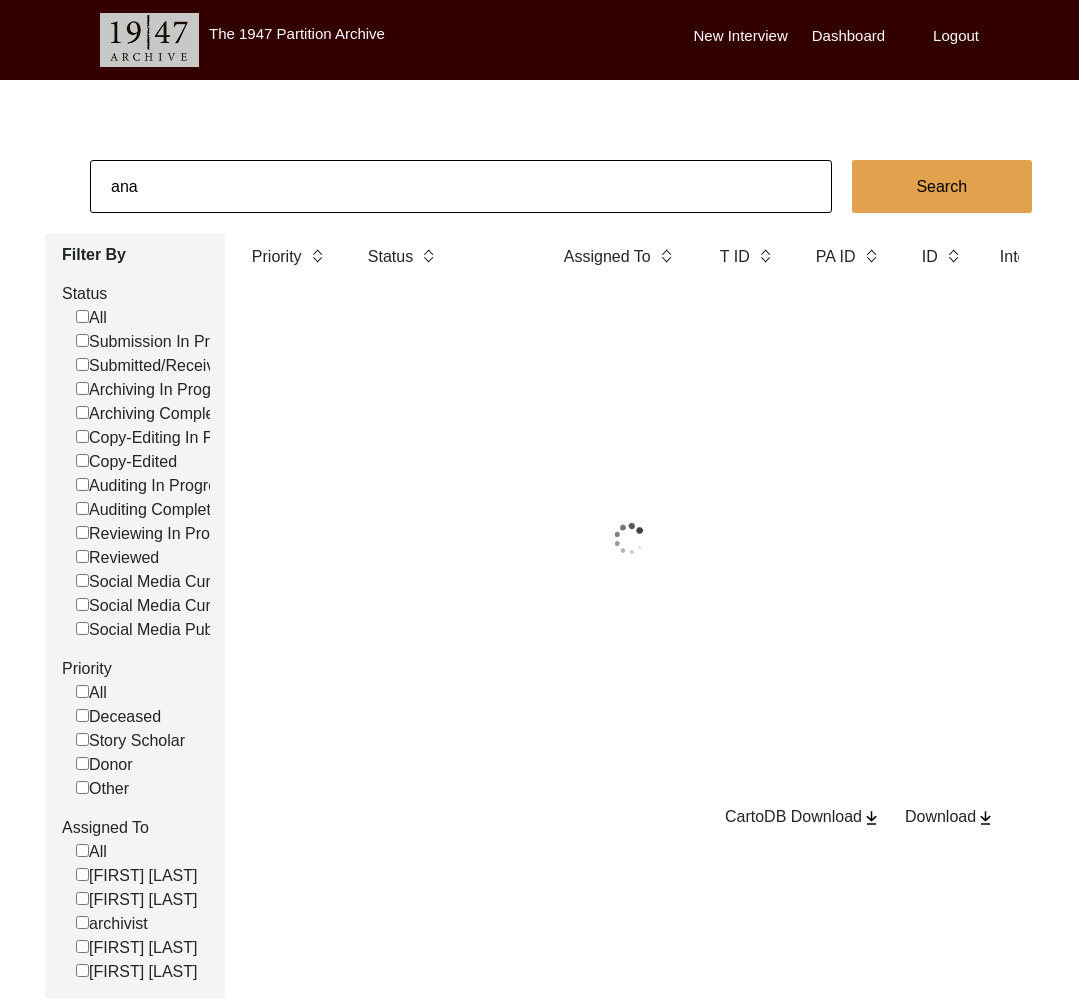 type on "[FIRST] [LAST]" 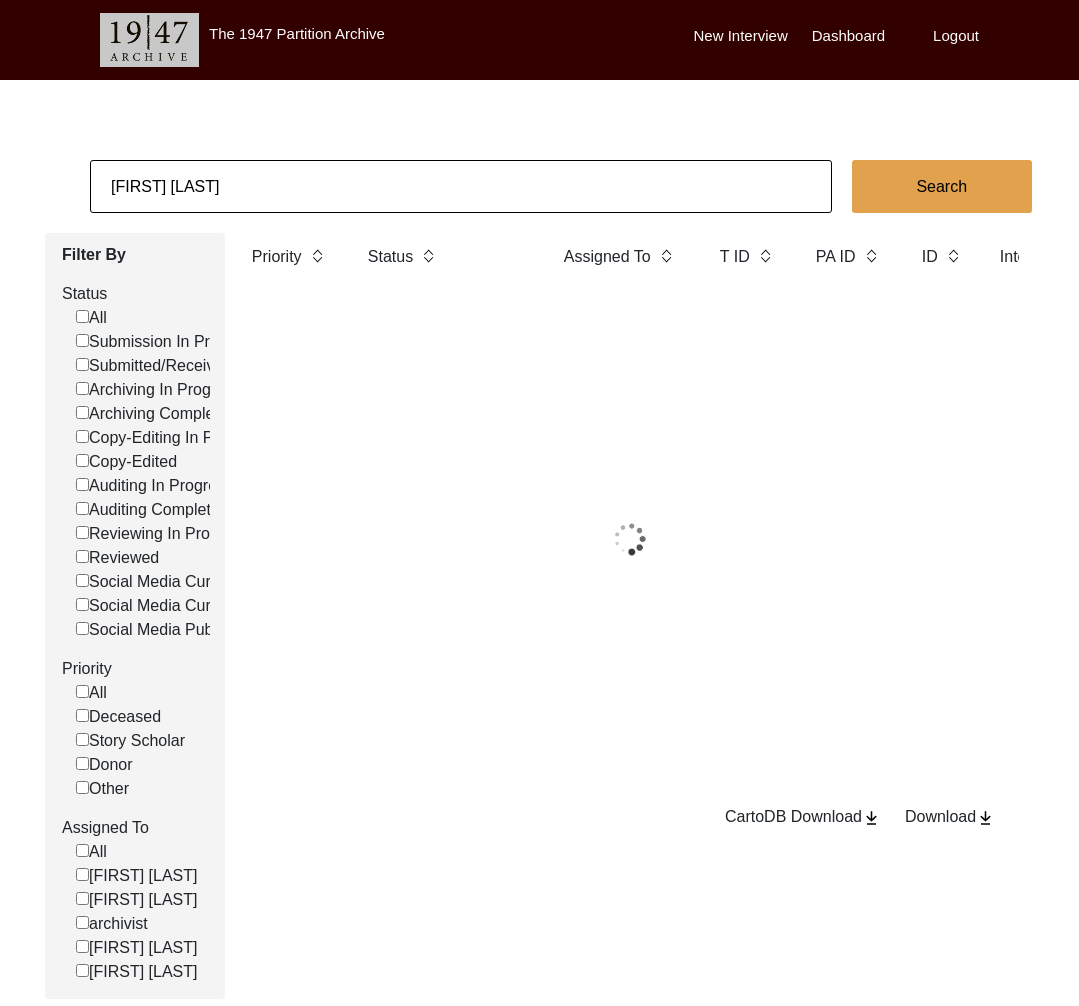 checkbox on "false" 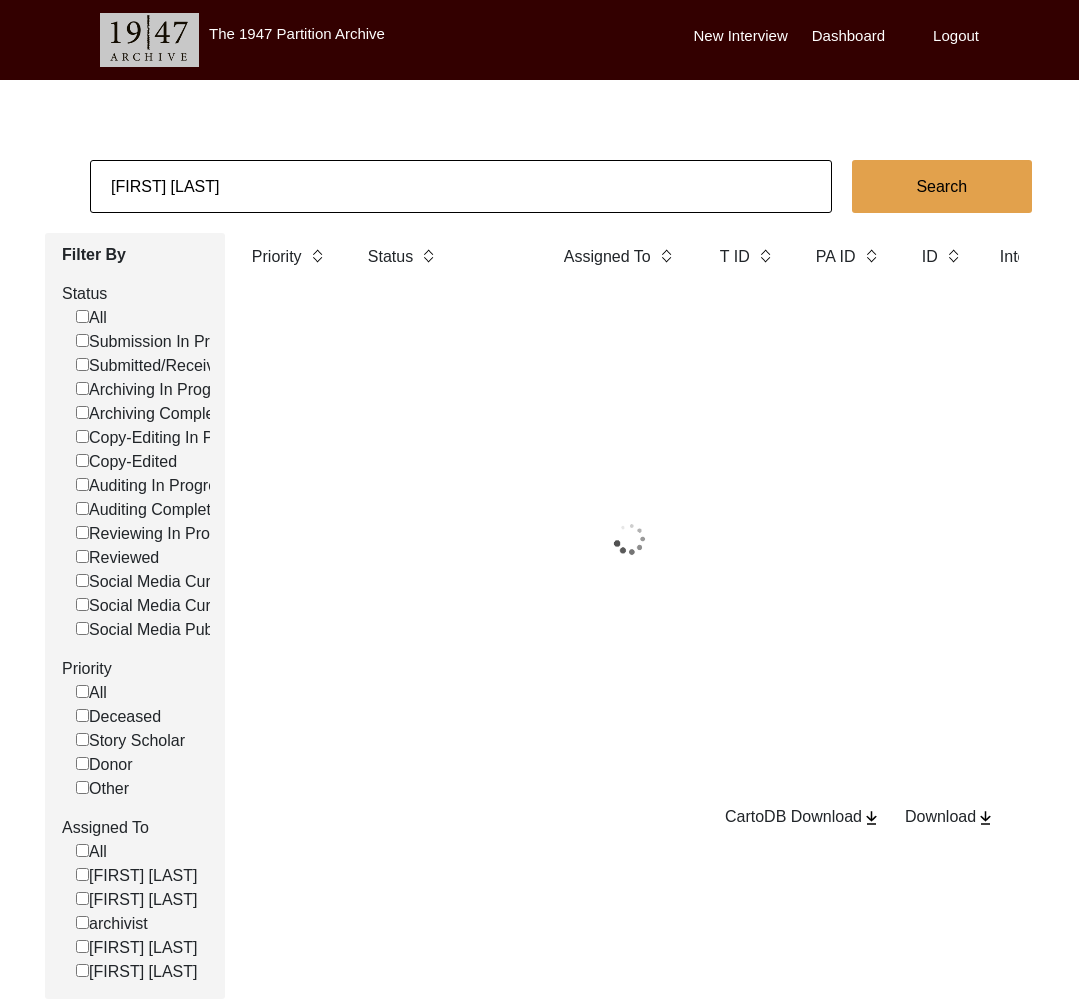 checkbox on "false" 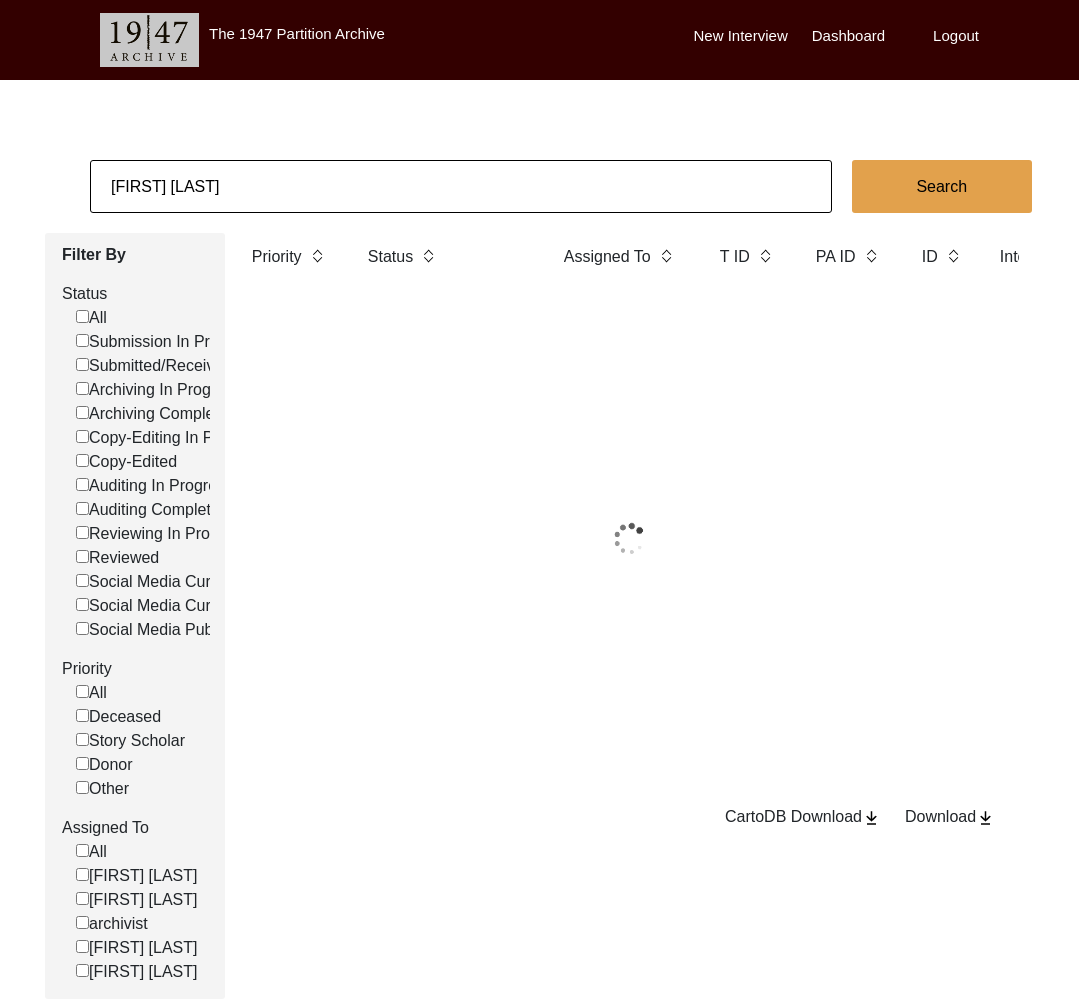 checkbox on "false" 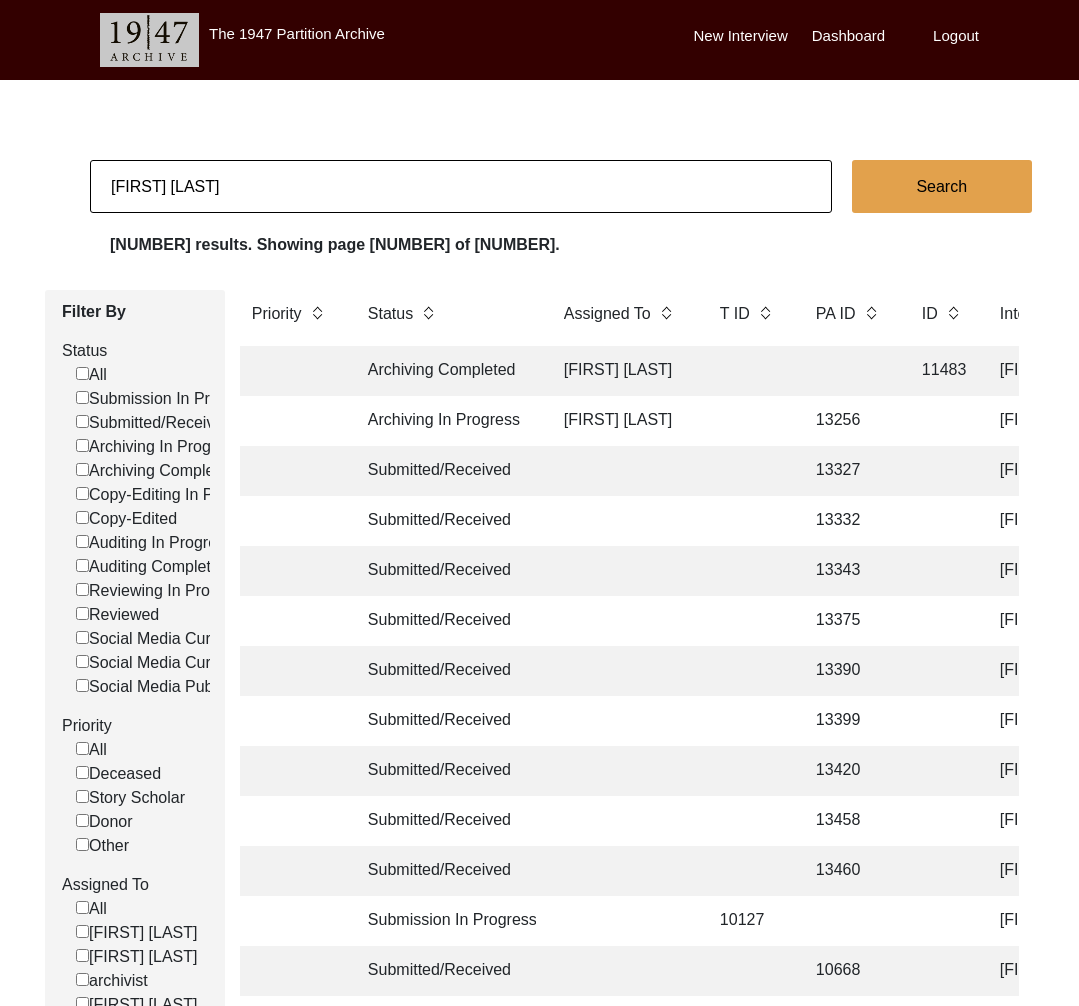 scroll, scrollTop: 0, scrollLeft: 106, axis: horizontal 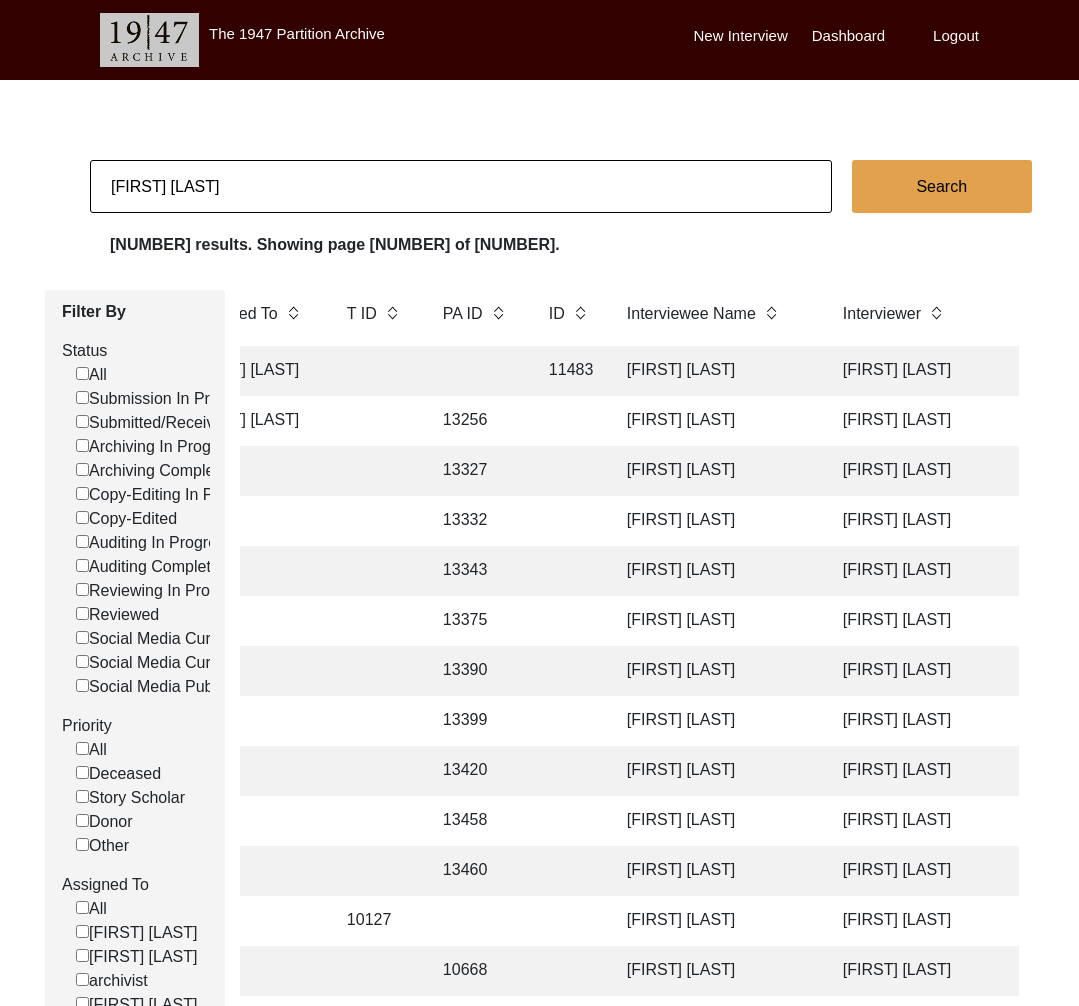 checkbox on "false" 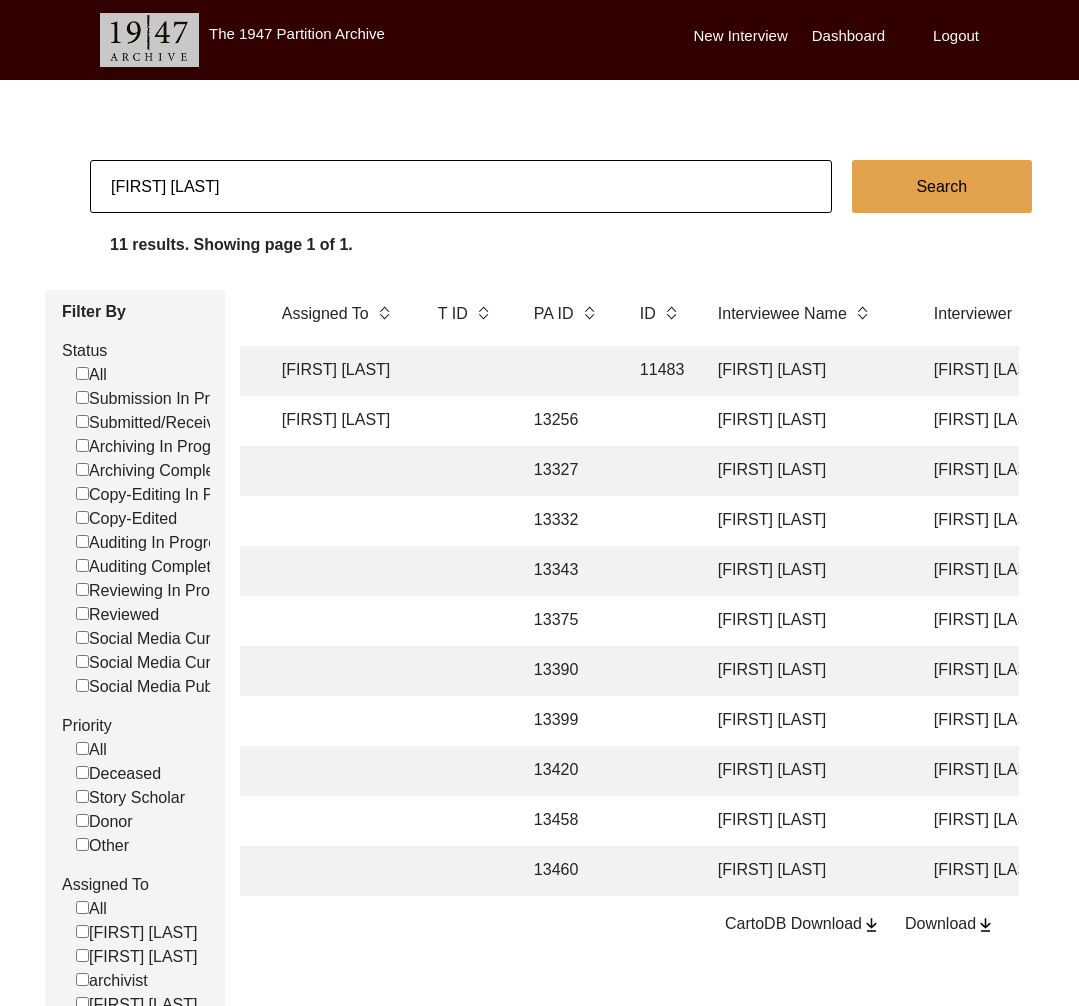 scroll, scrollTop: 0, scrollLeft: 267, axis: horizontal 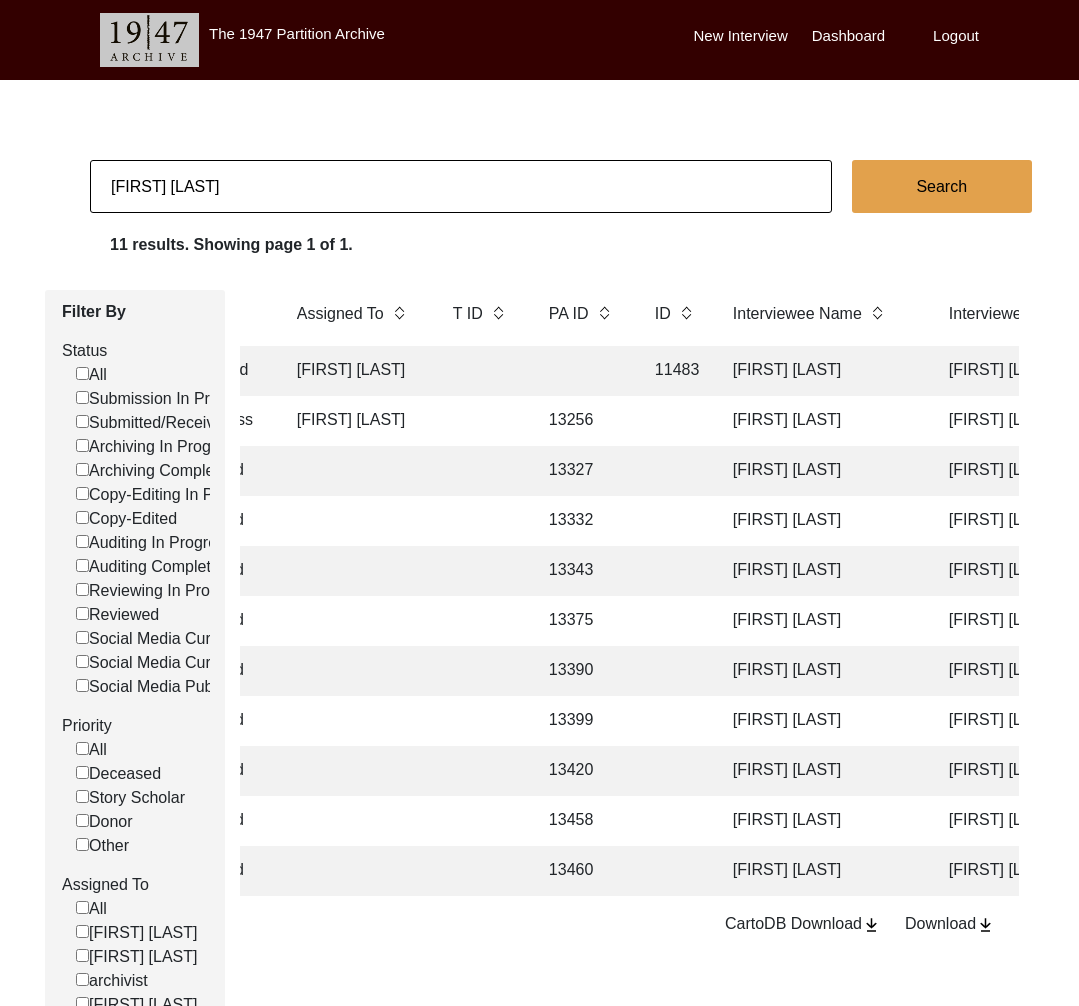 click on "13460" 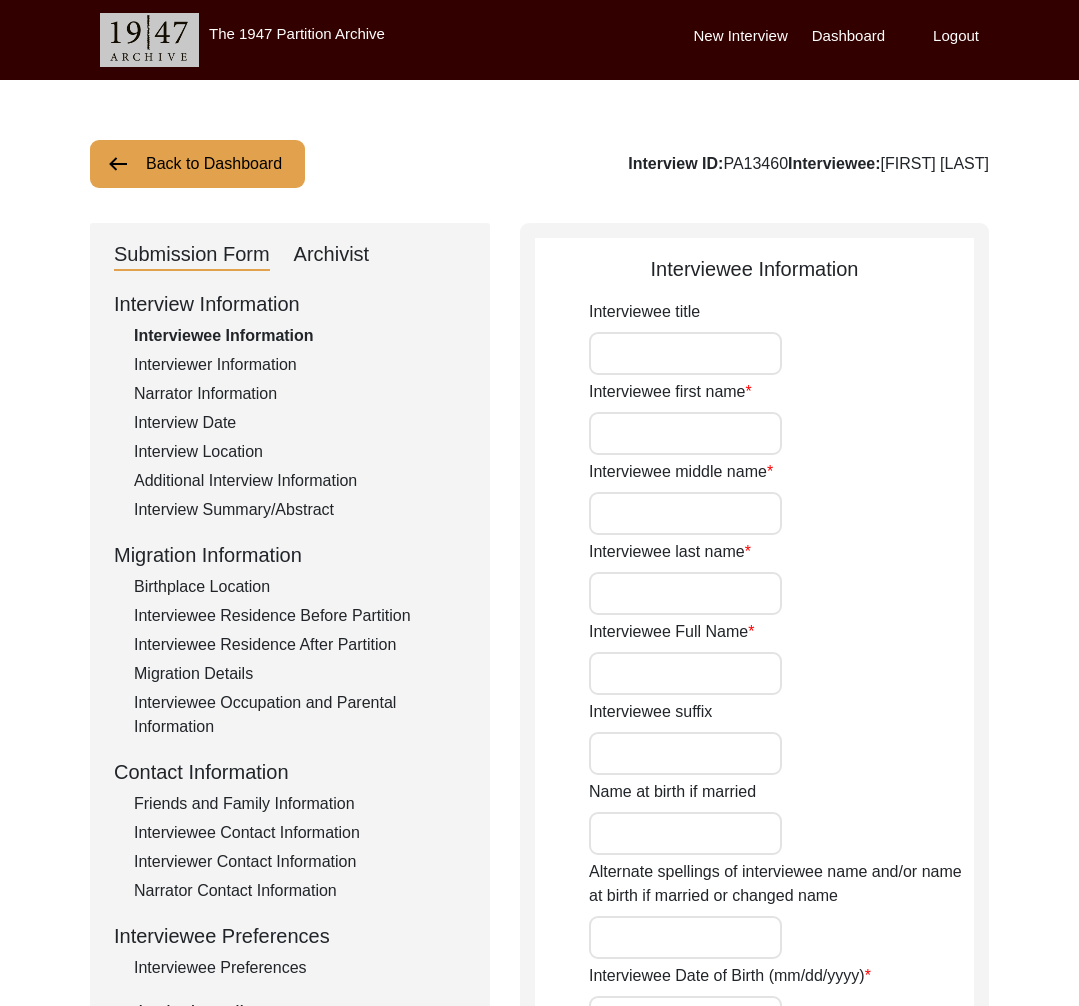 type on "NIL" 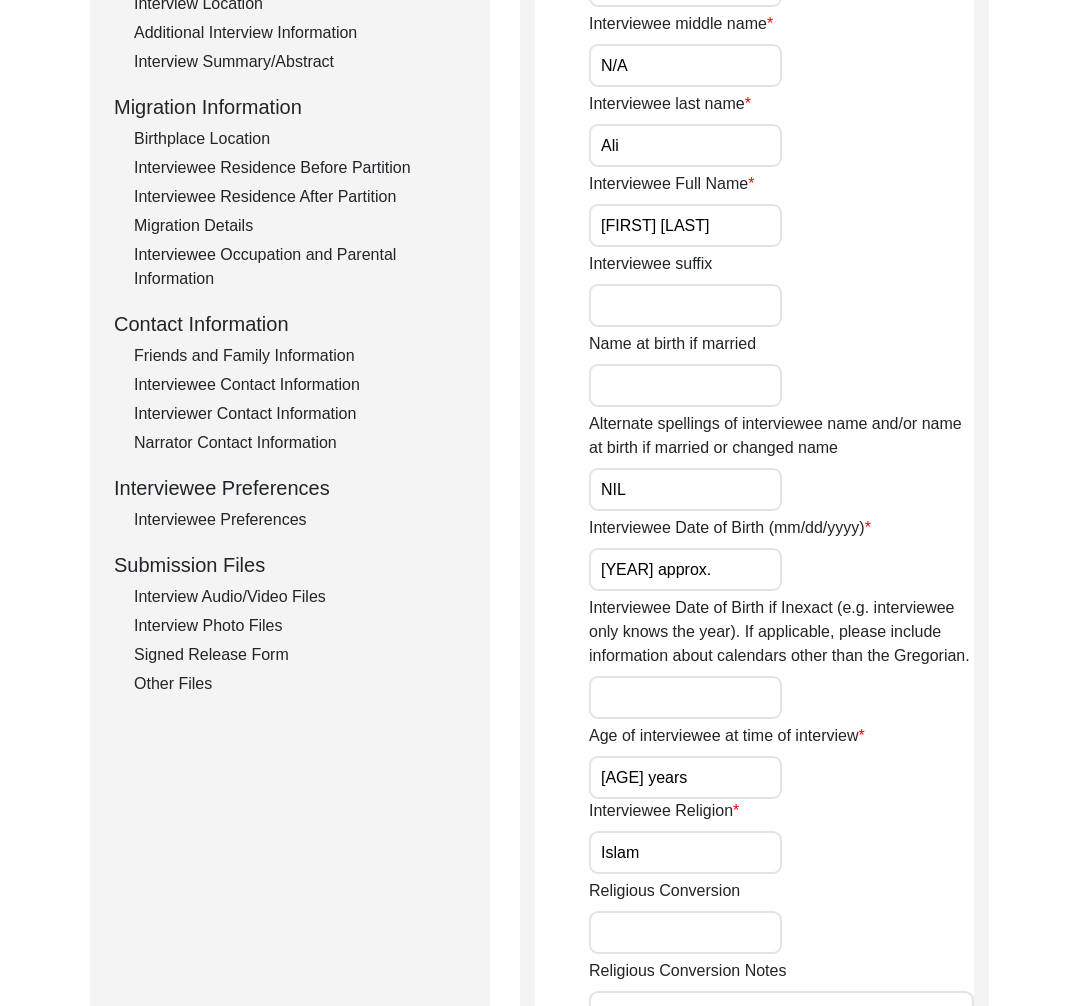 click on "Interview Audio/Video Files" 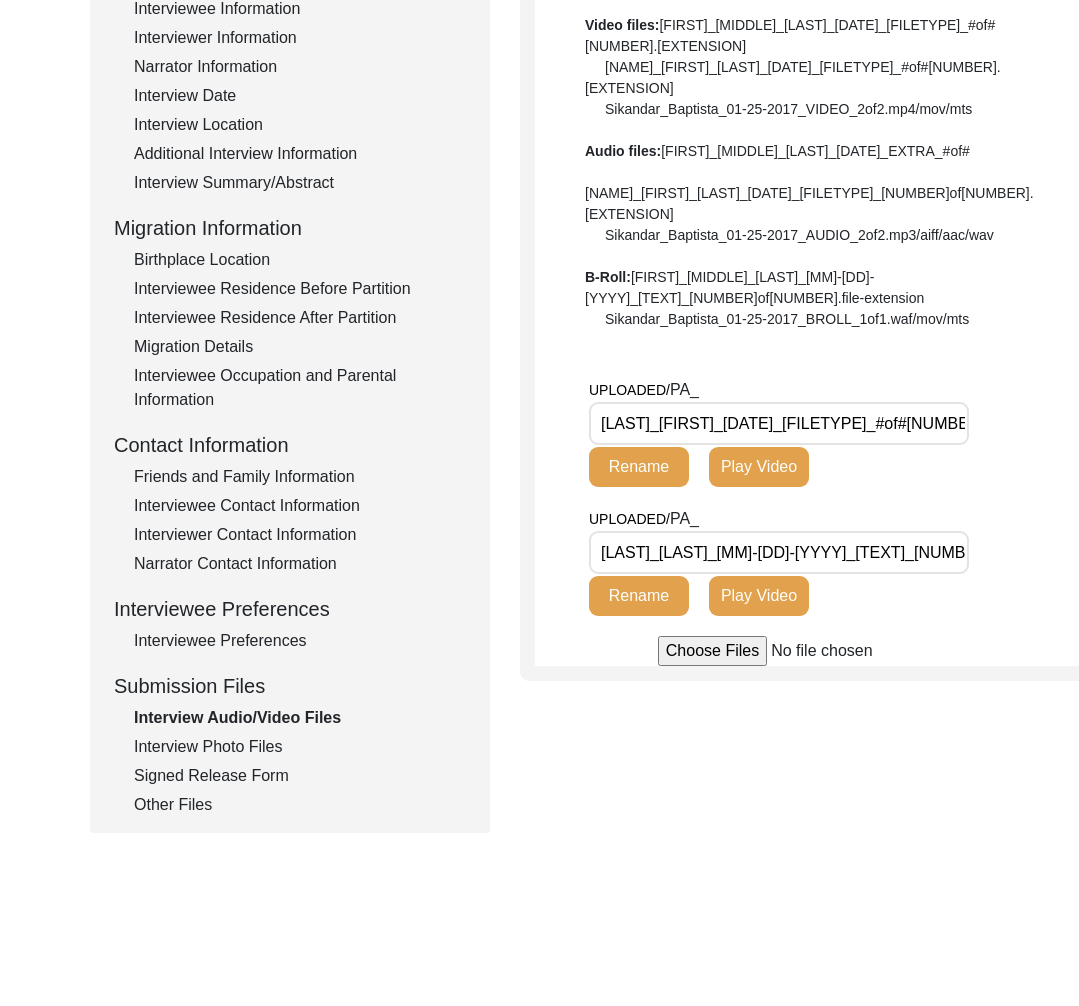 scroll, scrollTop: 332, scrollLeft: 0, axis: vertical 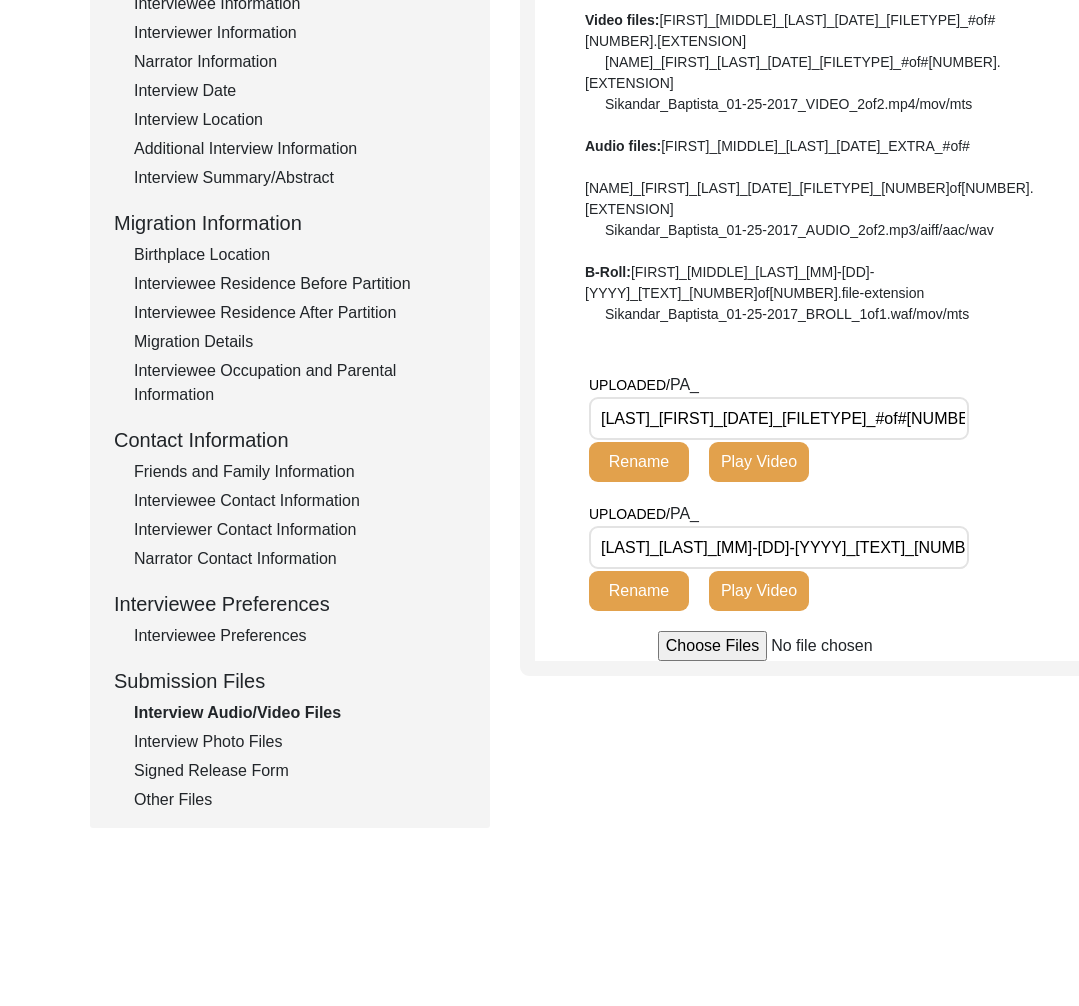 click on "Other Files" 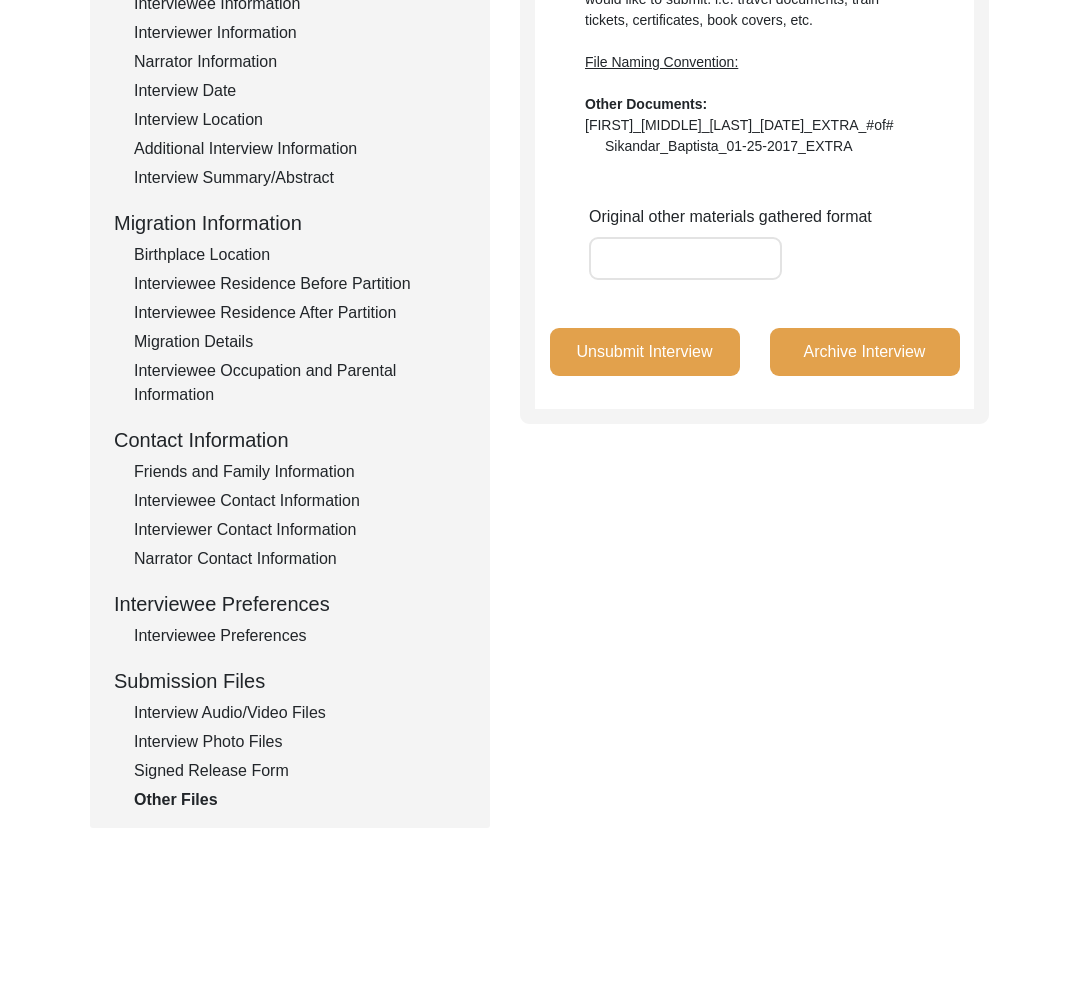 click on "Interview Audio/Video Files" 